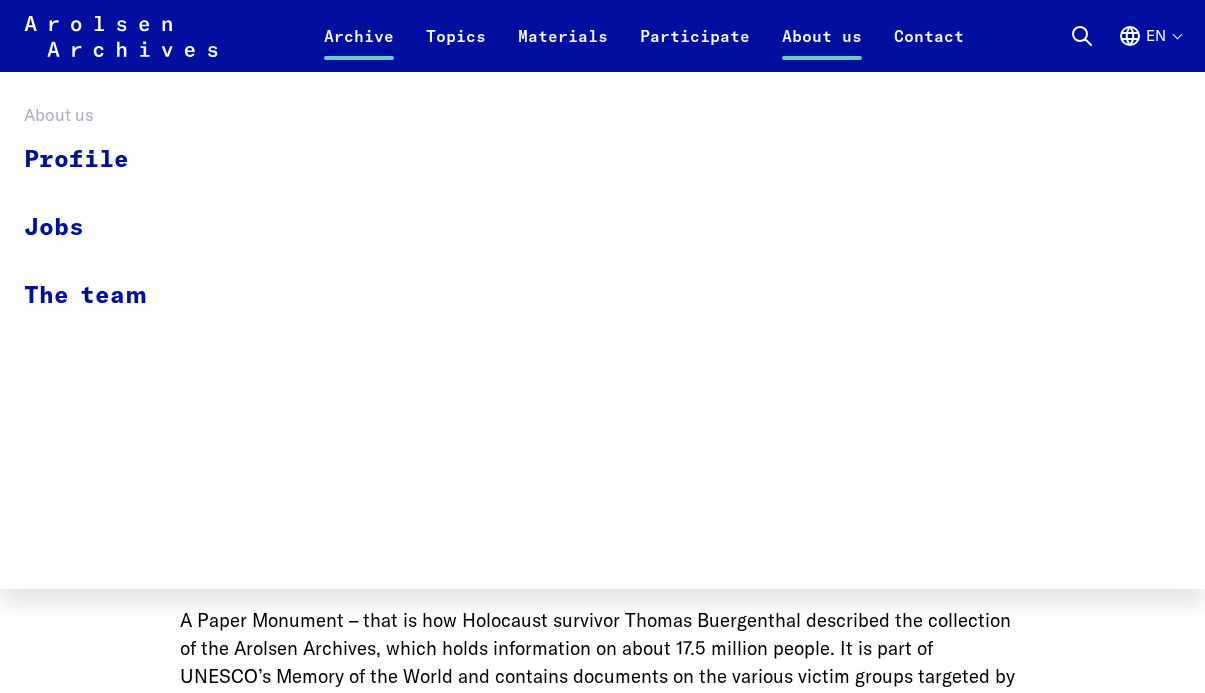 scroll, scrollTop: 466, scrollLeft: 0, axis: vertical 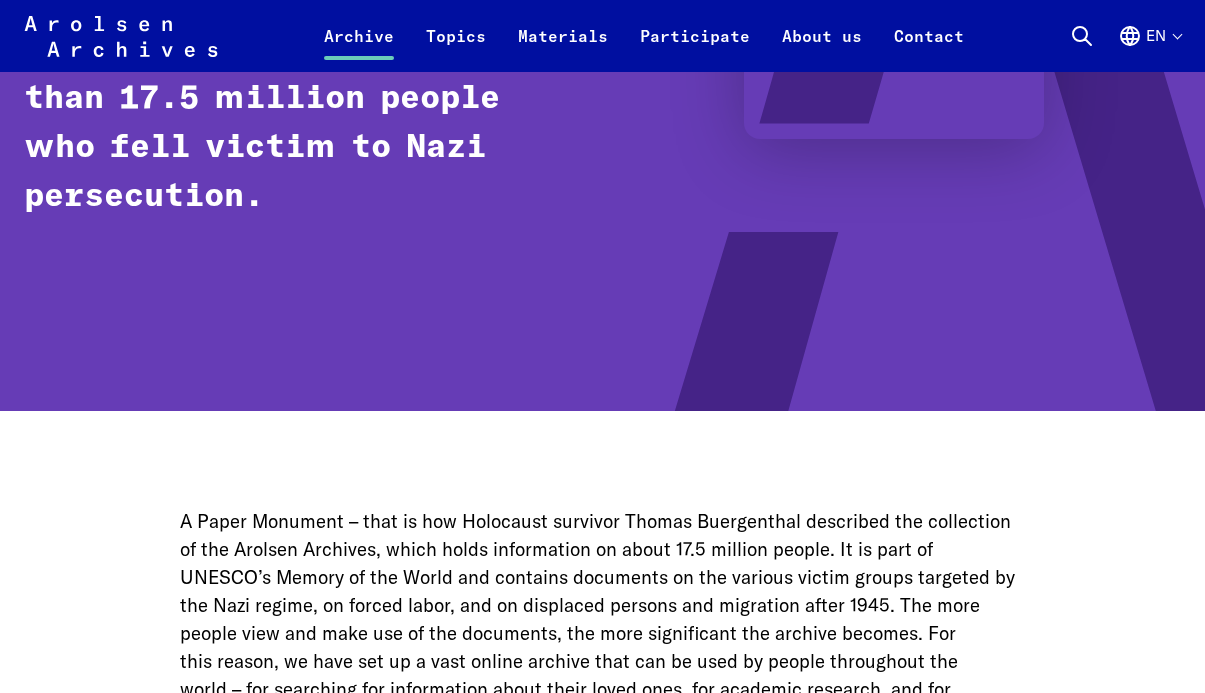 click on "en" at bounding box center (1149, 48) 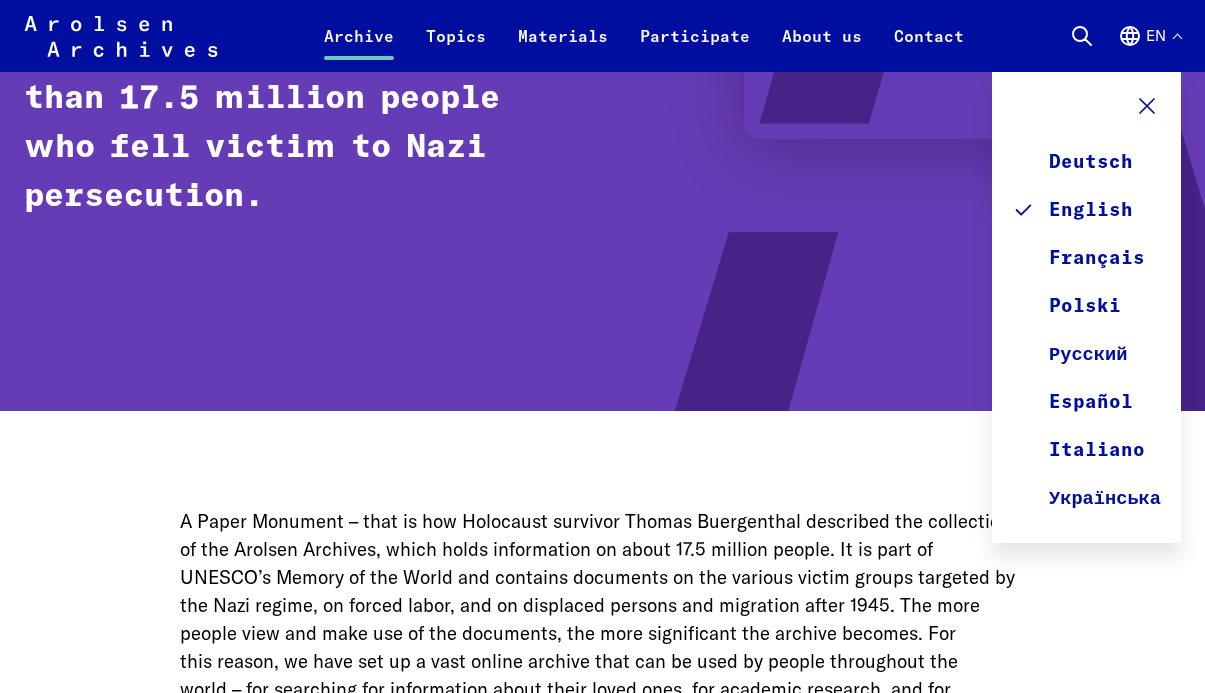 click 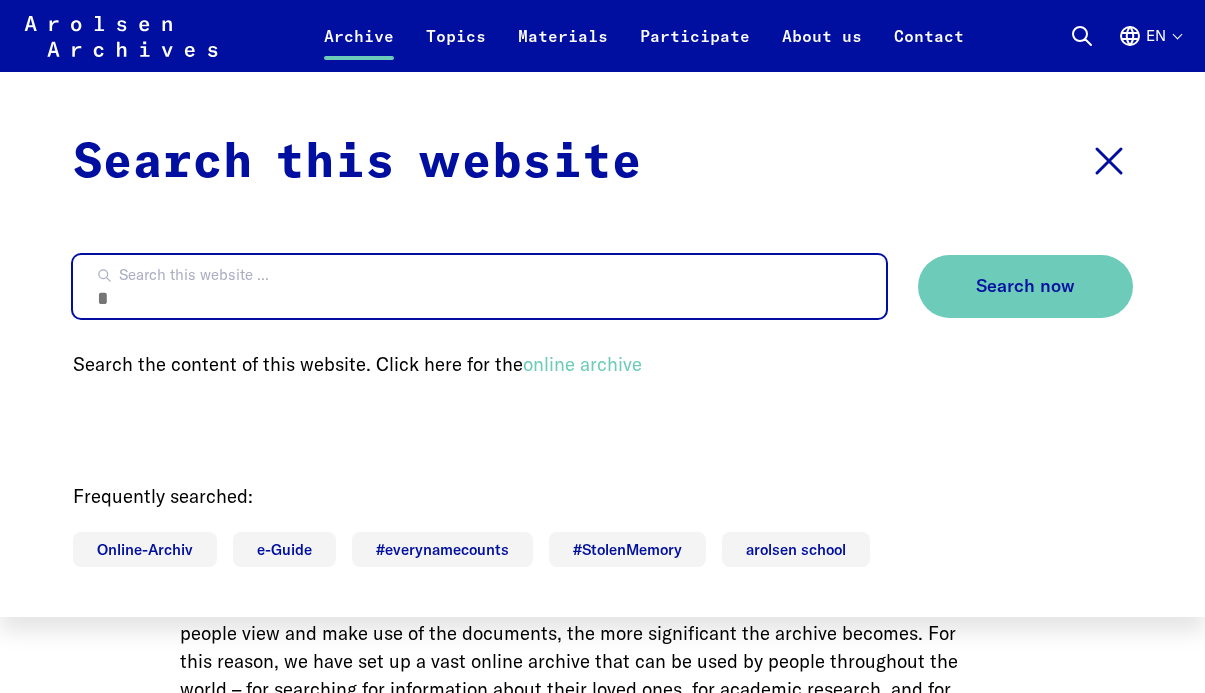 click on "Search this website ..." at bounding box center [479, 286] 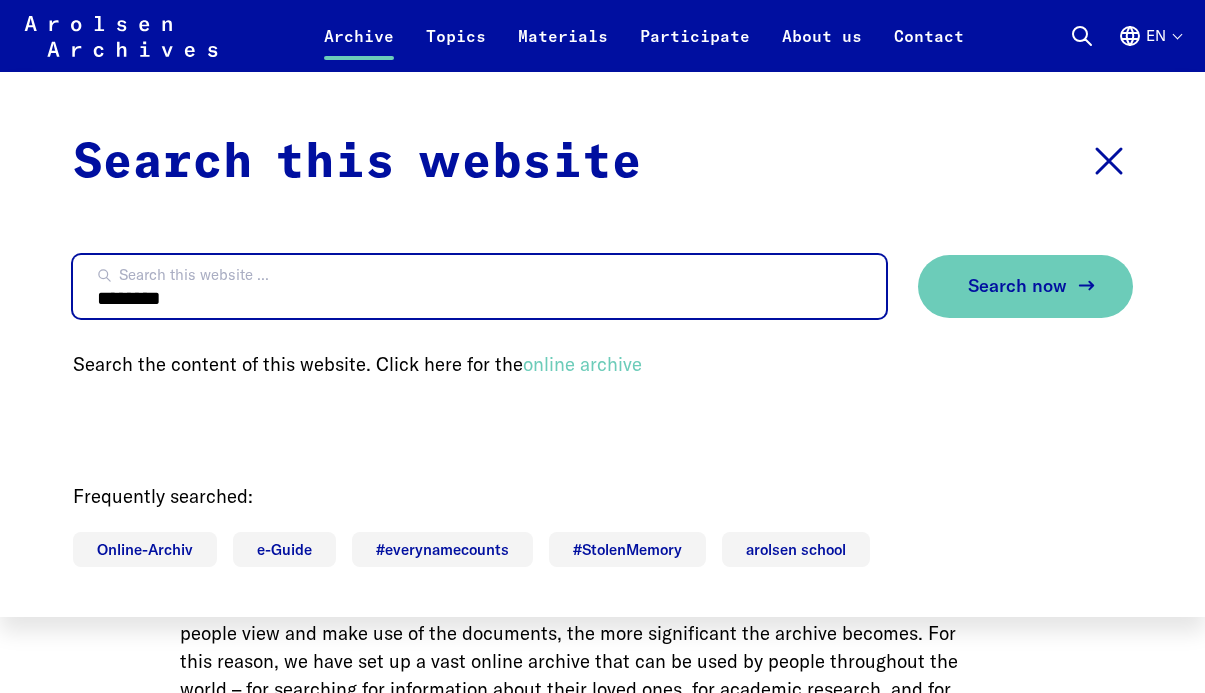 type on "********" 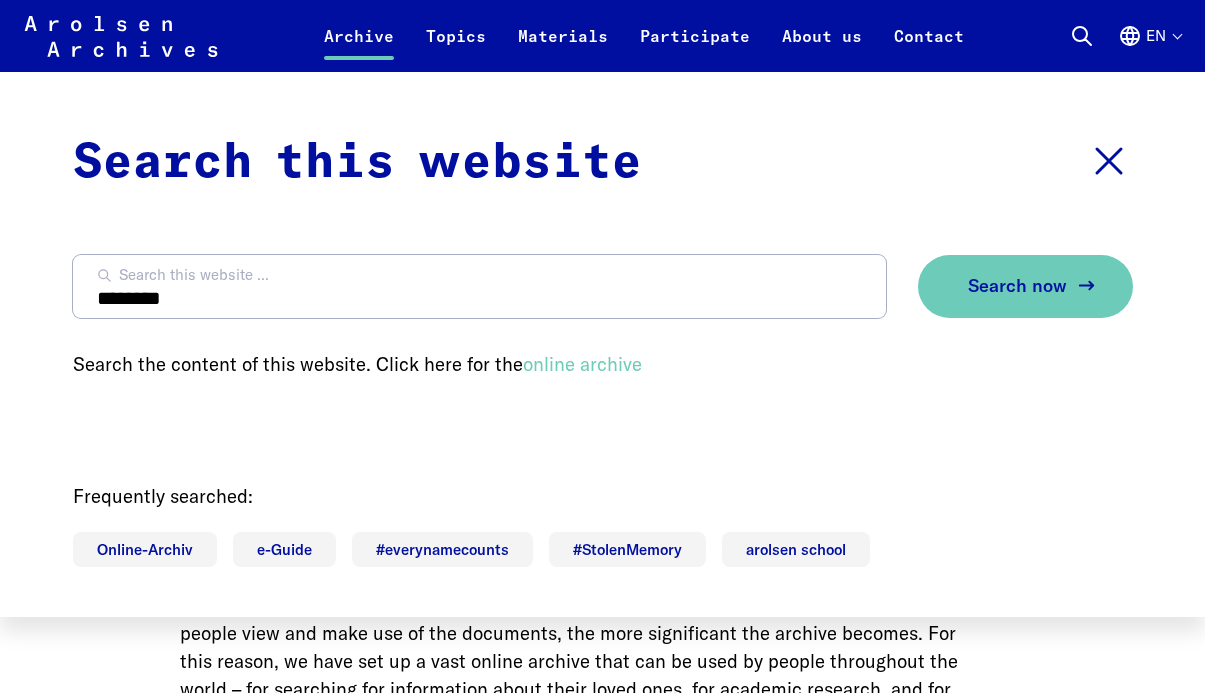 click 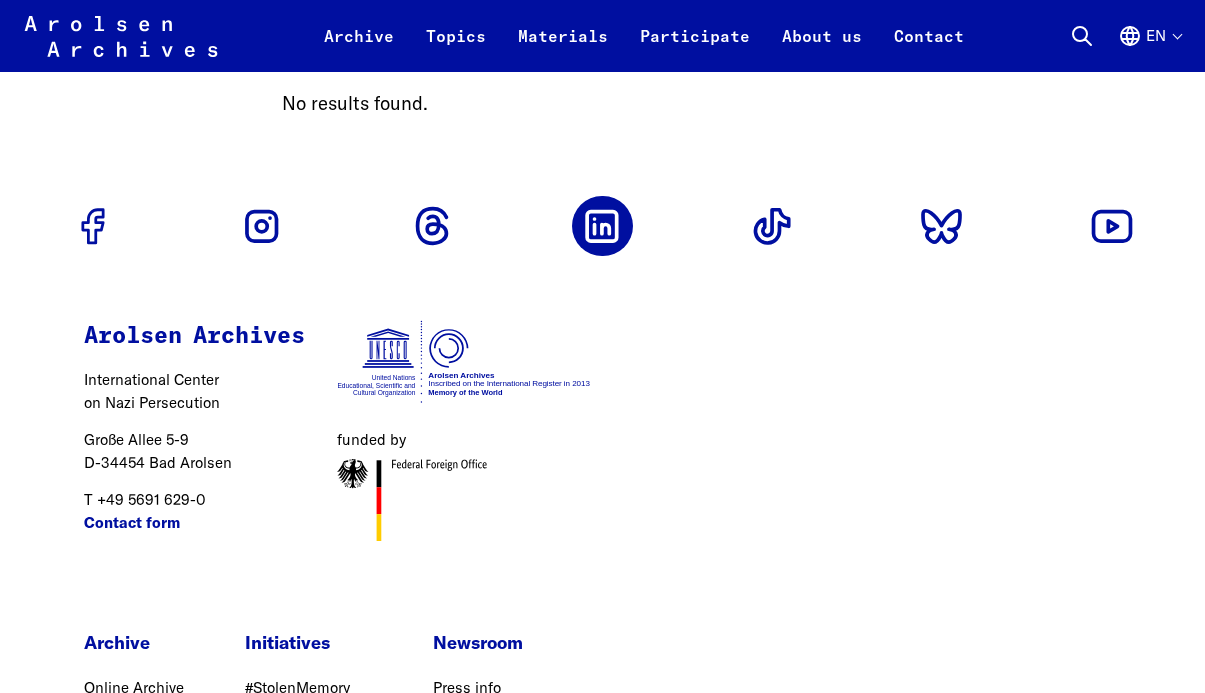 scroll, scrollTop: 0, scrollLeft: 0, axis: both 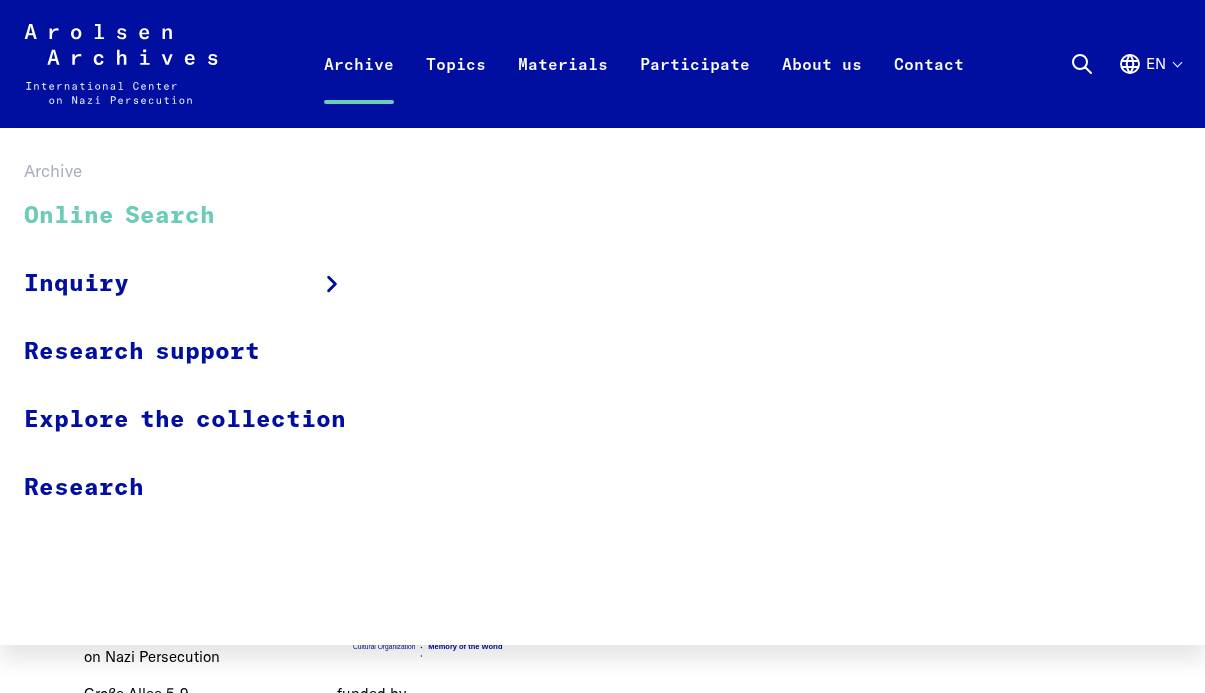 click on "Online Search" at bounding box center (198, 216) 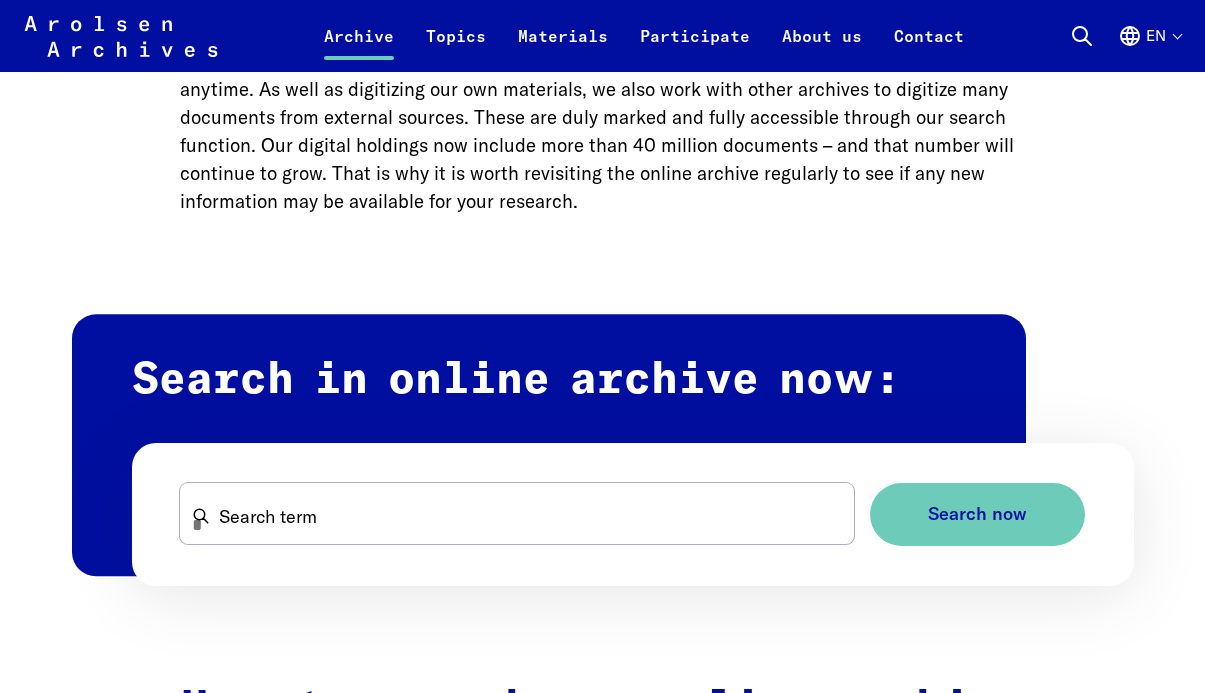 scroll, scrollTop: 989, scrollLeft: 0, axis: vertical 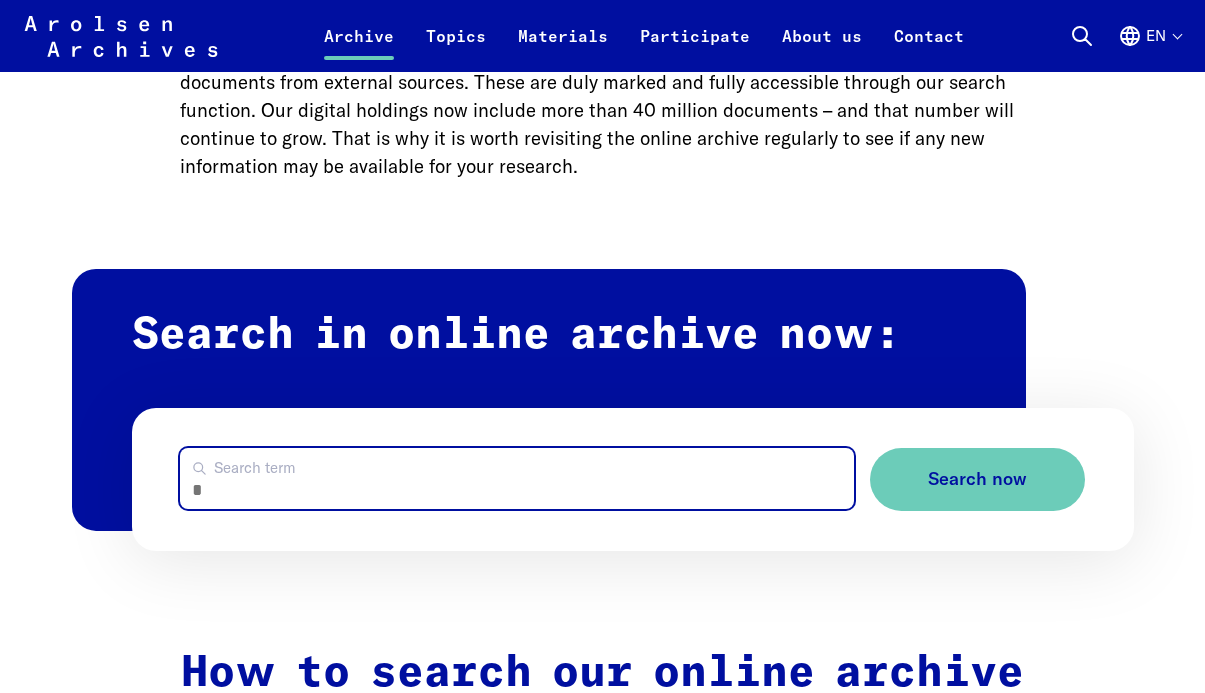 click on "Search term" at bounding box center (517, 478) 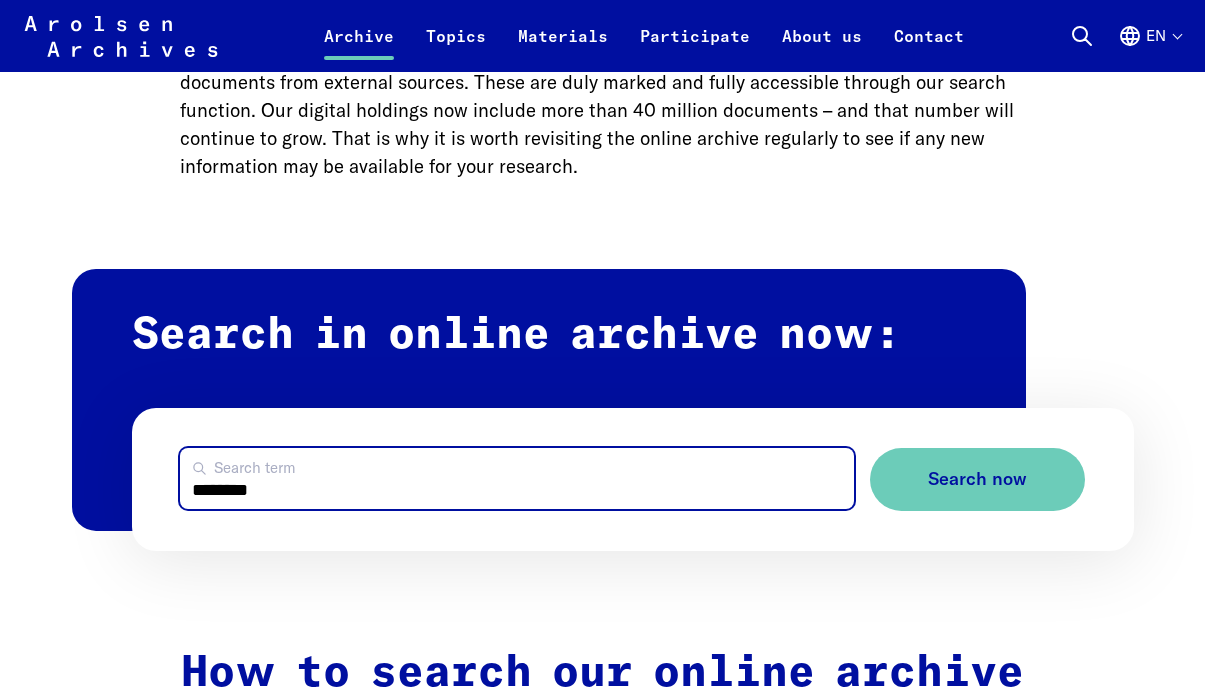 type on "********" 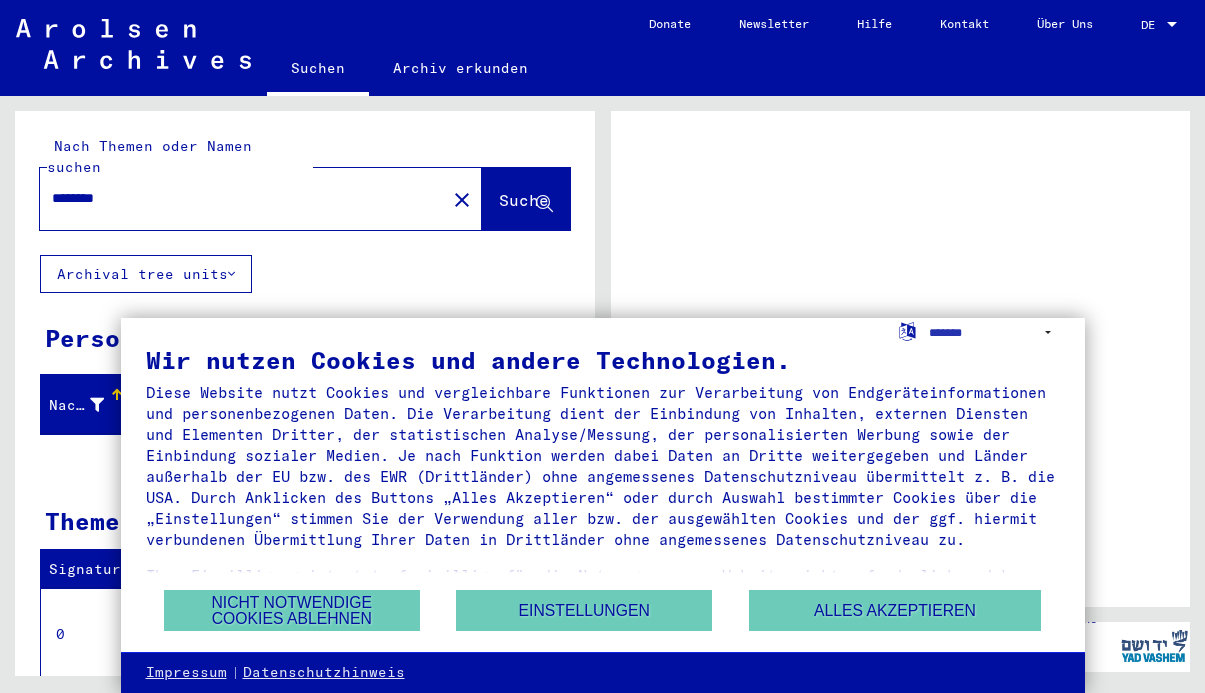 scroll, scrollTop: 0, scrollLeft: 0, axis: both 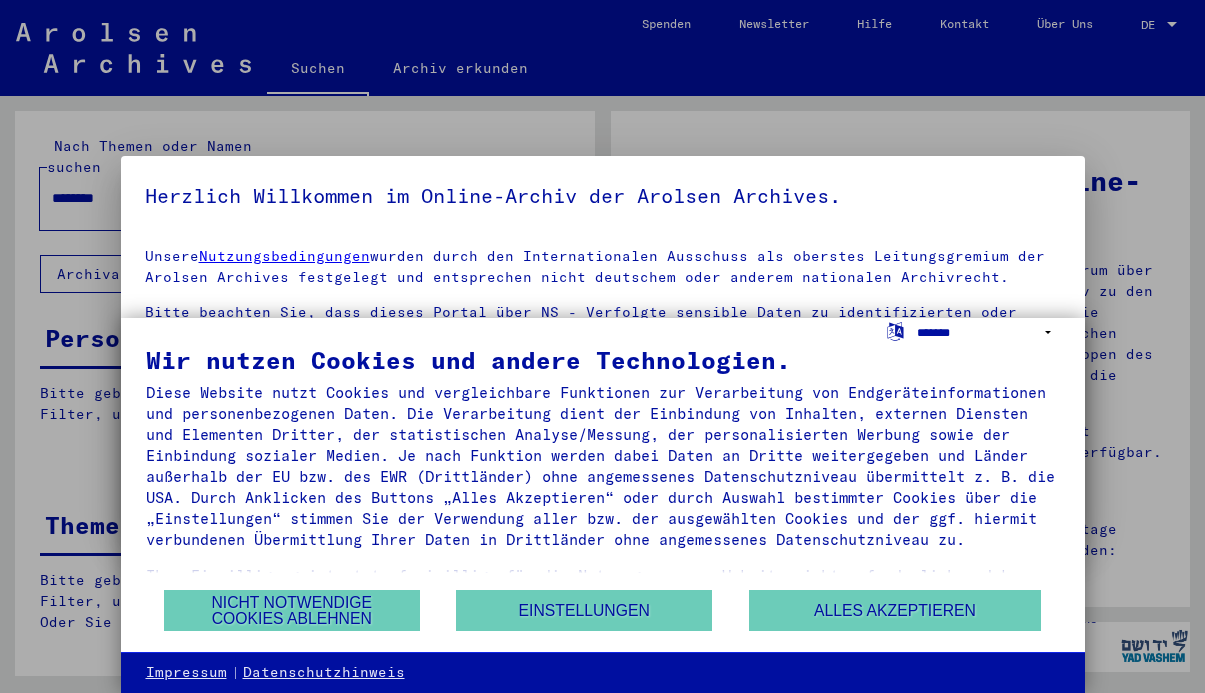 click on "**********" at bounding box center [988, 332] 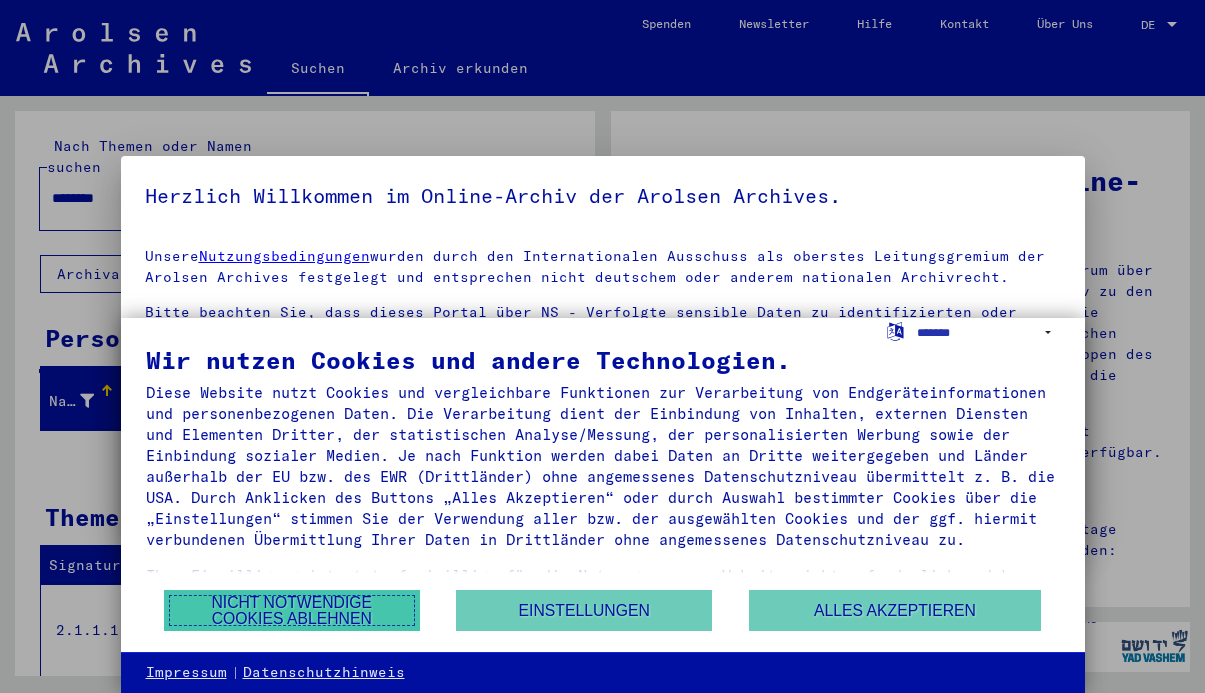 click on "Nicht notwendige Cookies ablehnen" at bounding box center [292, 610] 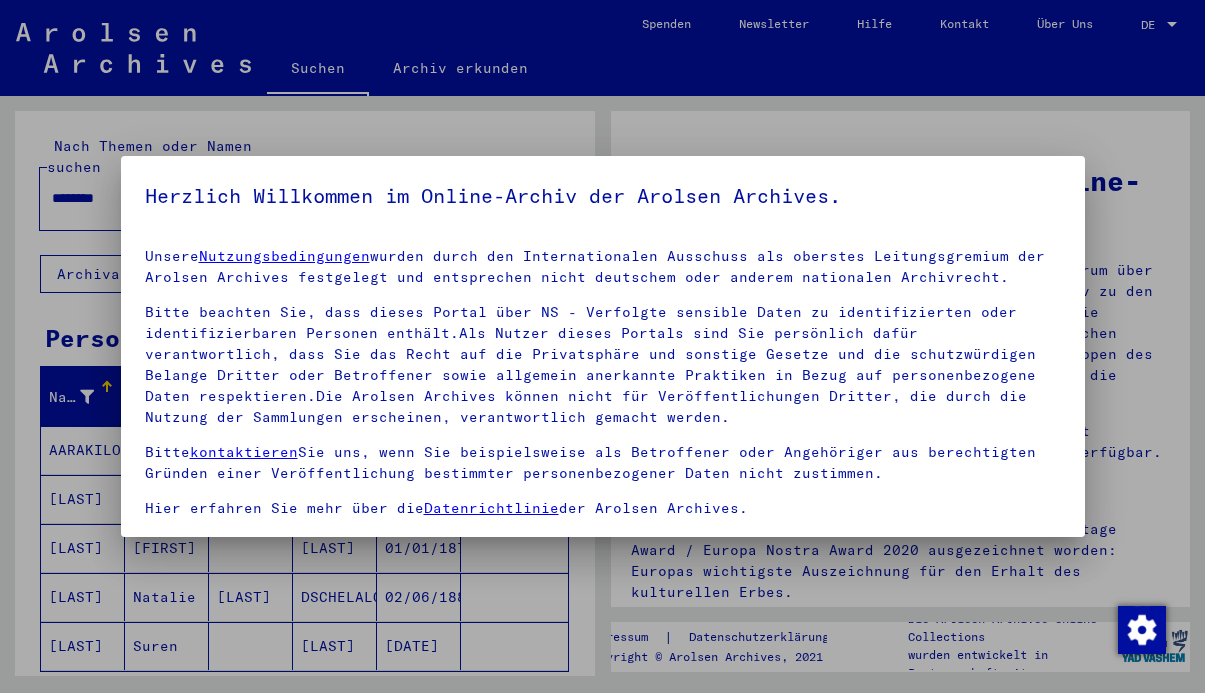 click at bounding box center (602, 346) 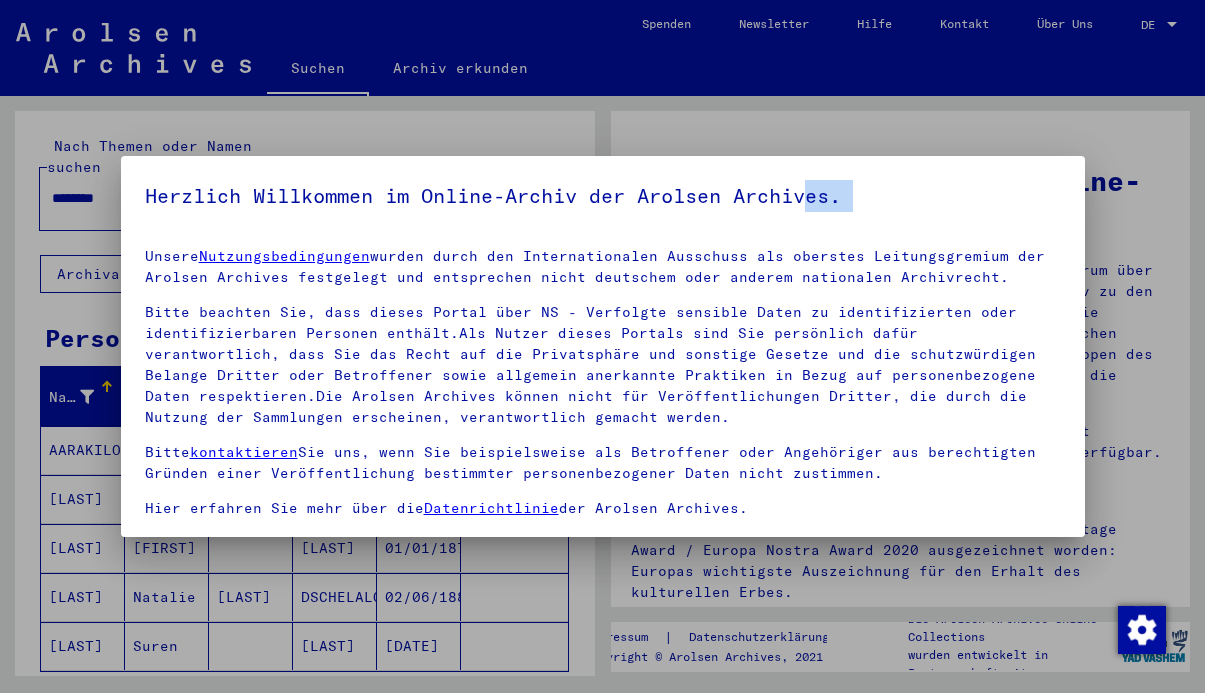 click on "Herzlich Willkommen im Online-Archiv der Arolsen Archives.  Unsere  Nutzungsbedingungen  wurden durch den Internationalen Ausschuss als oberstes Leitungsgremium der Arolsen Archives festgelegt und entsprechen nicht deutschem oder anderem nationalen Archivrecht. Bitte beachten Sie, dass dieses Portal über NS - Verfolgte sensible Daten zu identifizierten oder identifizierbaren Personen enthält.Als Nutzer dieses Portals sind Sie persönlich dafür verantwortlich, dass Sie das Recht auf die Privatsphäre und sonstige Gesetze und die schutzwürdigen Belange Dritter oder Betroffener sowie allgemein anerkannte Praktiken in Bezug auf personenbezogene Daten respektieren.Die Arolsen Archives können nicht für Veröffentlichungen Dritter, die durch die Nutzung der Sammlungen erscheinen, verantwortlich gemacht werden. Bitte  kontaktieren  Sie uns, wenn Sie beispielsweise als Betroffener oder Angehöriger aus berechtigten Gründen einer Veröffentlichung bestimmter personenbezogener Daten nicht zustimmen." at bounding box center [603, 431] 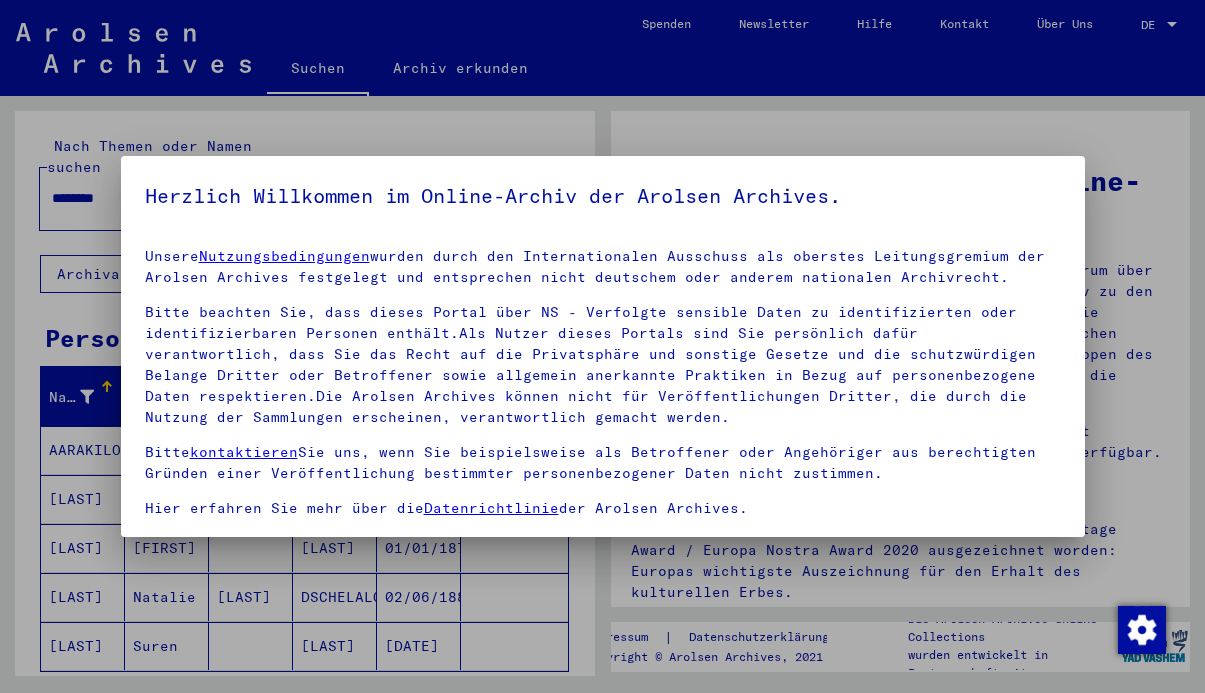 click on "Bitte beachten Sie, dass dieses Portal über NS - Verfolgte sensible Daten zu identifizierten oder identifizierbaren Personen enthält.Als Nutzer dieses Portals sind Sie persönlich dafür verantwortlich, dass Sie das Recht auf die Privatsphäre und sonstige Gesetze und die schutzwürdigen Belange Dritter oder Betroffener sowie allgemein anerkannte Praktiken in Bezug auf personenbezogene Daten respektieren.Die Arolsen Archives können nicht für Veröffentlichungen Dritter, die durch die Nutzung der Sammlungen erscheinen, verantwortlich gemacht werden." at bounding box center (603, 365) 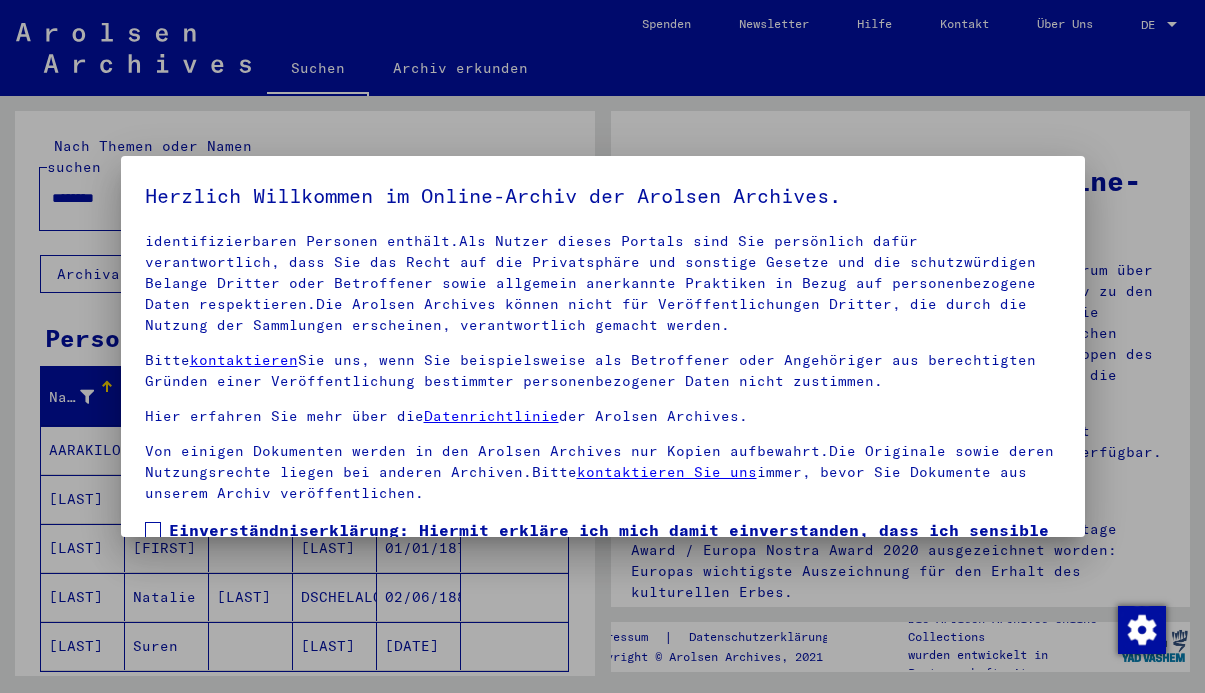 scroll, scrollTop: 88, scrollLeft: 0, axis: vertical 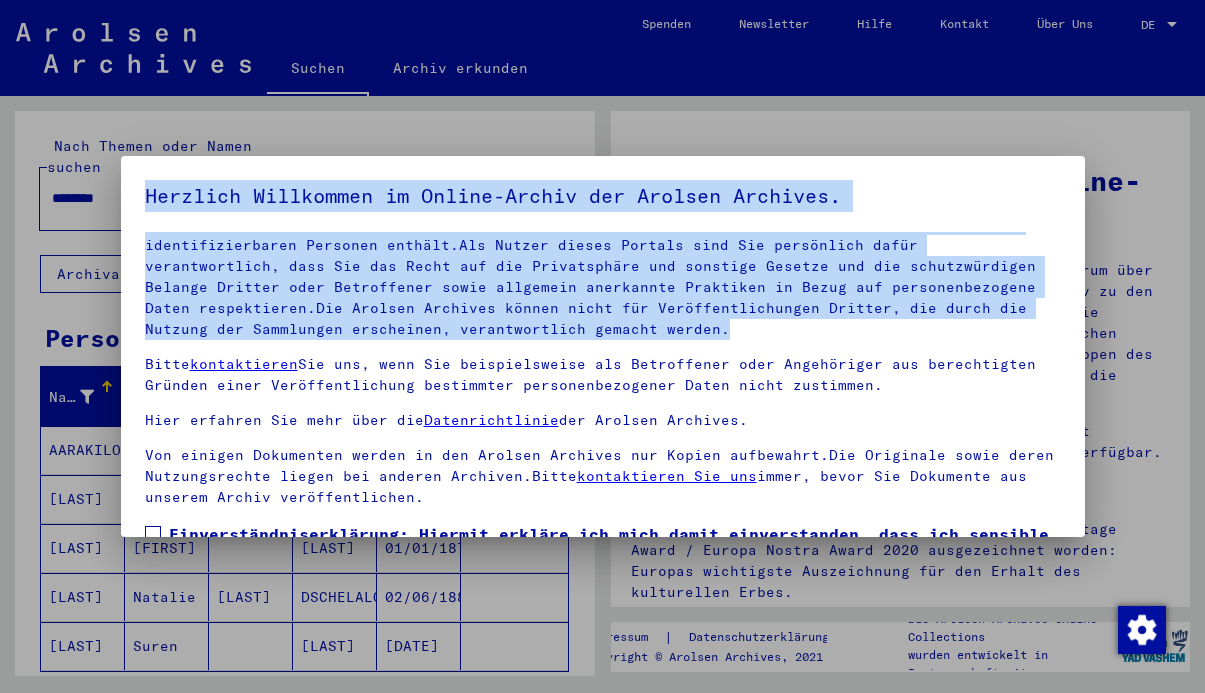 drag, startPoint x: 975, startPoint y: 165, endPoint x: 837, endPoint y: 339, distance: 222.08107 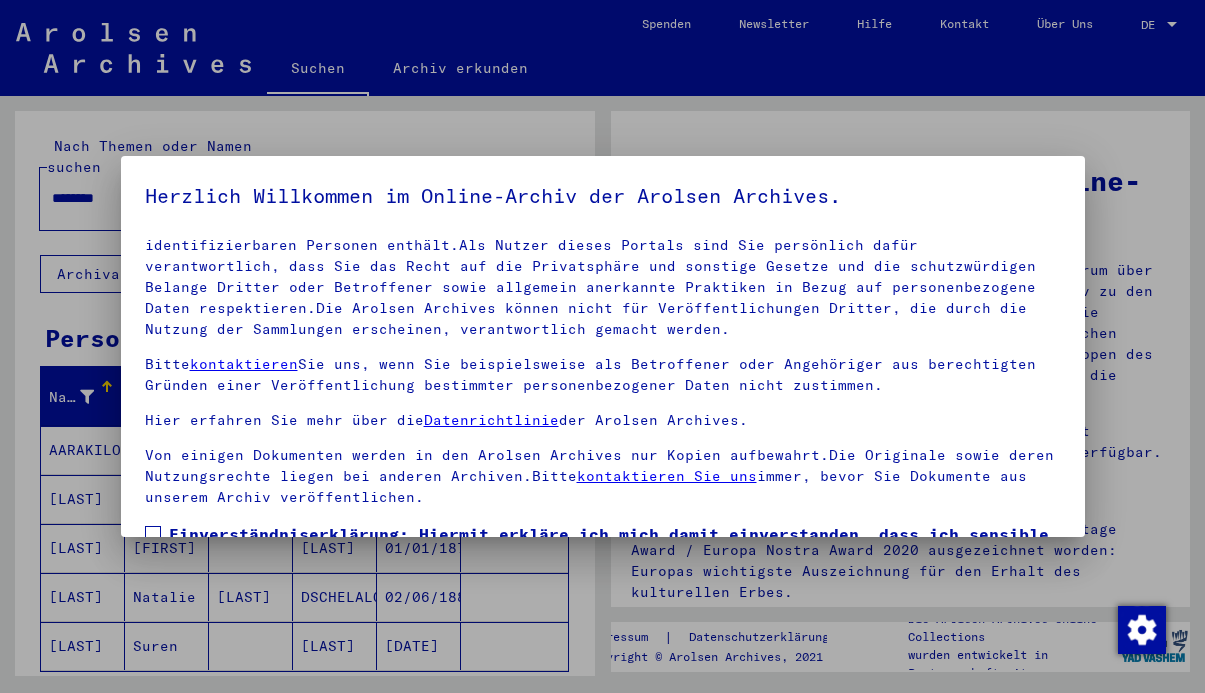 click on "Bitte  kontaktieren  Sie uns, wenn Sie beispielsweise als Betroffener oder Angehöriger aus berechtigten Gründen einer Veröffentlichung bestimmter personenbezogener Daten nicht zustimmen." at bounding box center (603, 375) 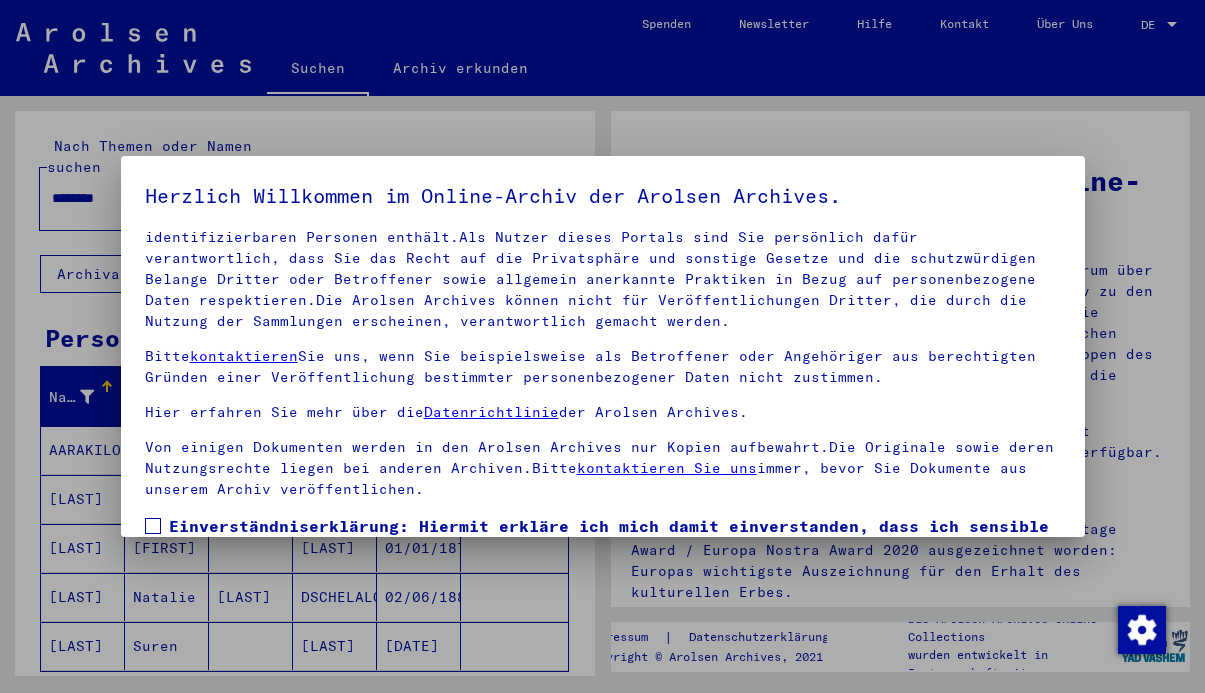 scroll, scrollTop: 169, scrollLeft: 0, axis: vertical 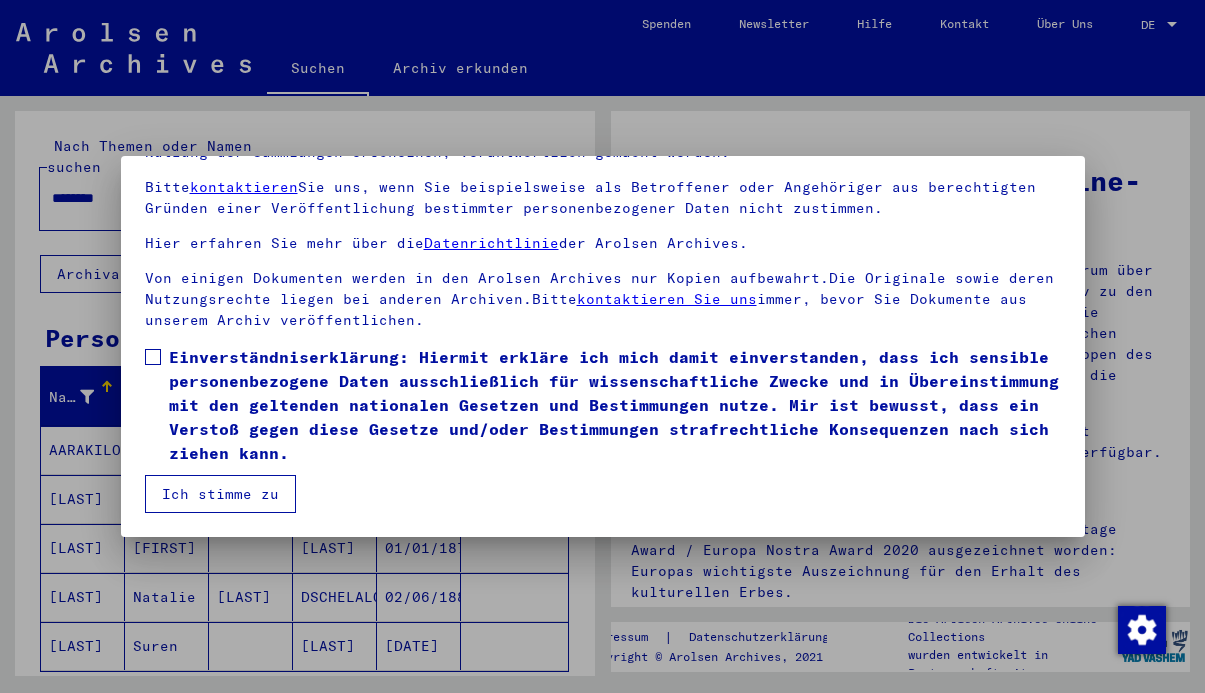 click on "Ich stimme zu" at bounding box center [220, 494] 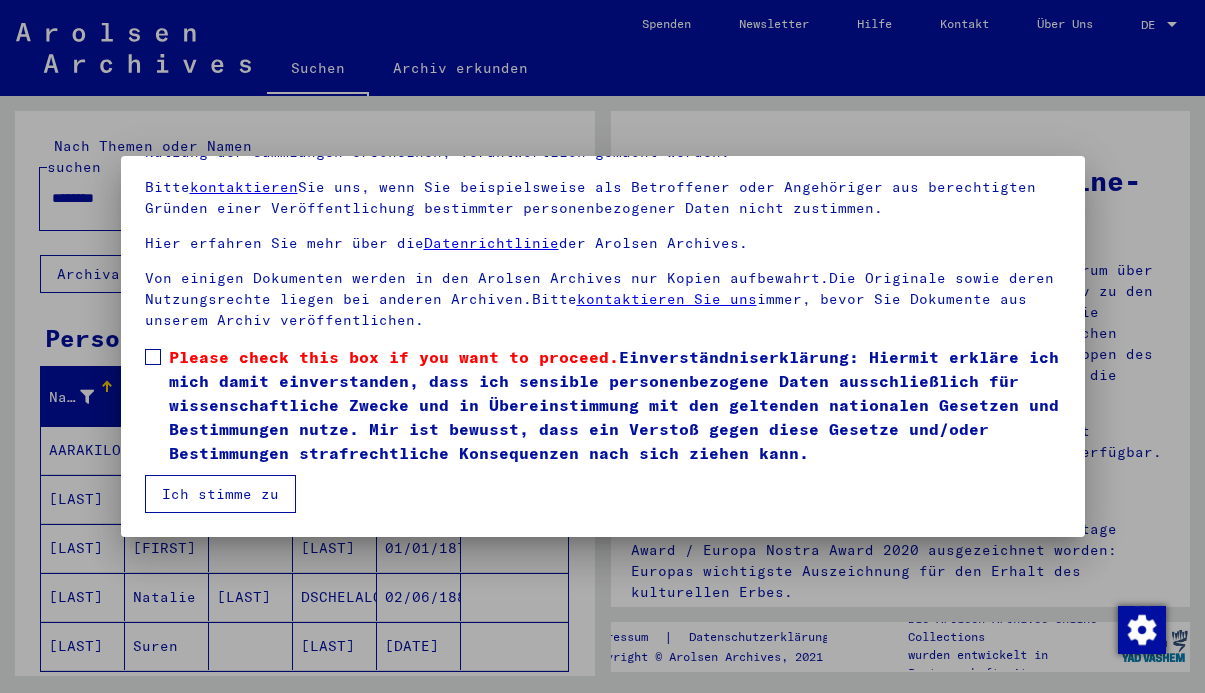 click at bounding box center [153, 357] 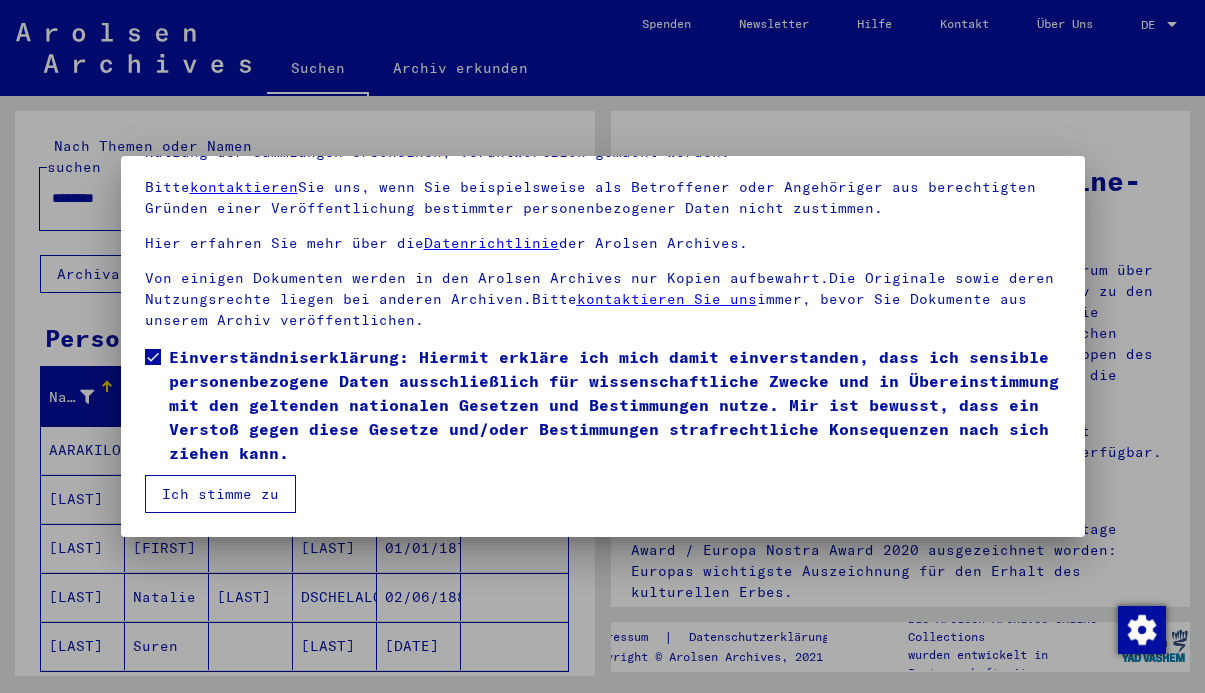 click on "Ich stimme zu" at bounding box center (220, 494) 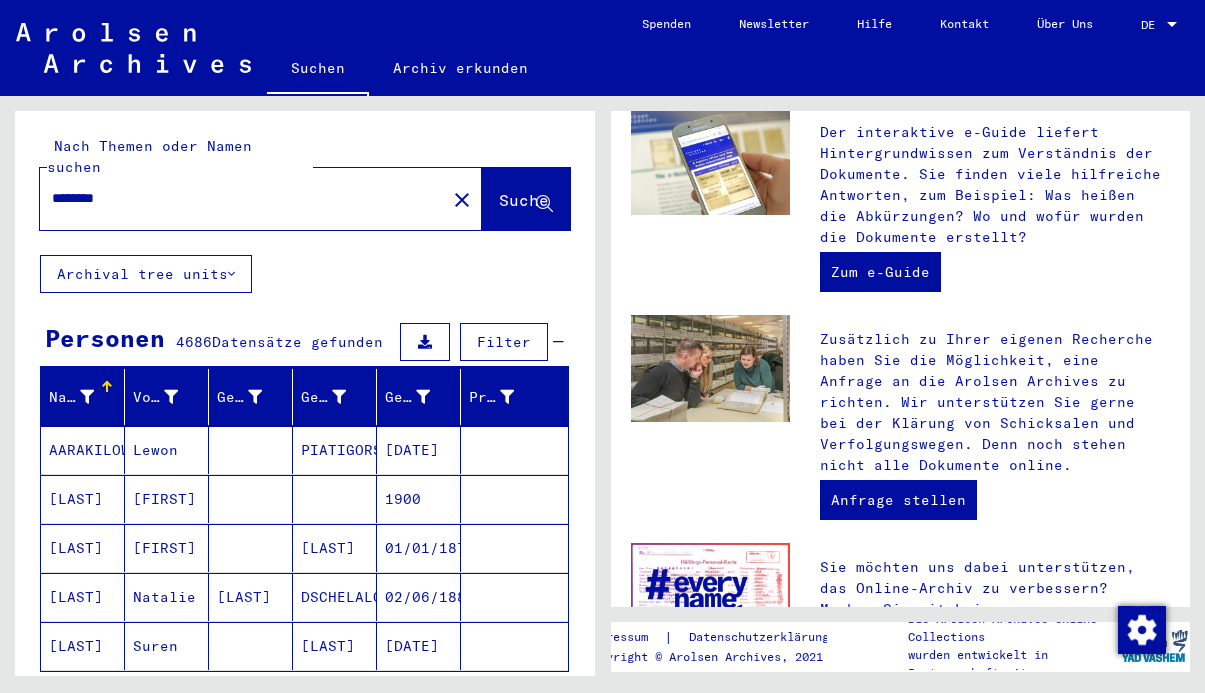 scroll, scrollTop: 880, scrollLeft: 0, axis: vertical 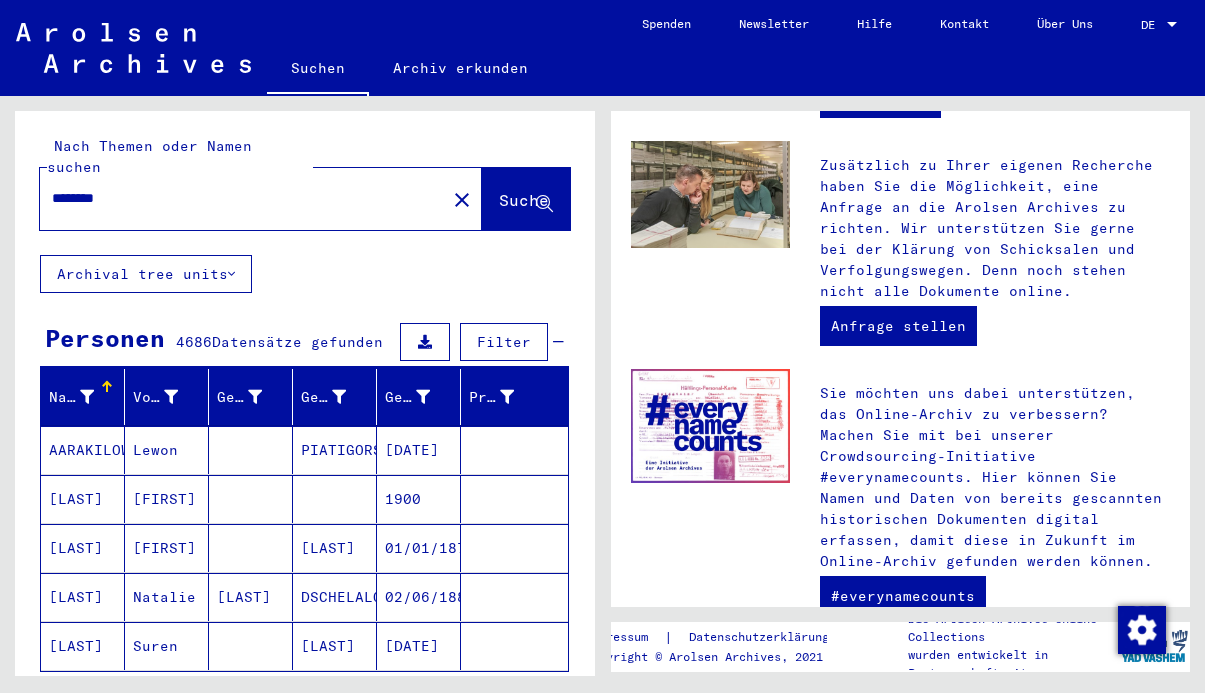 click on "[LAST]" at bounding box center [83, 597] 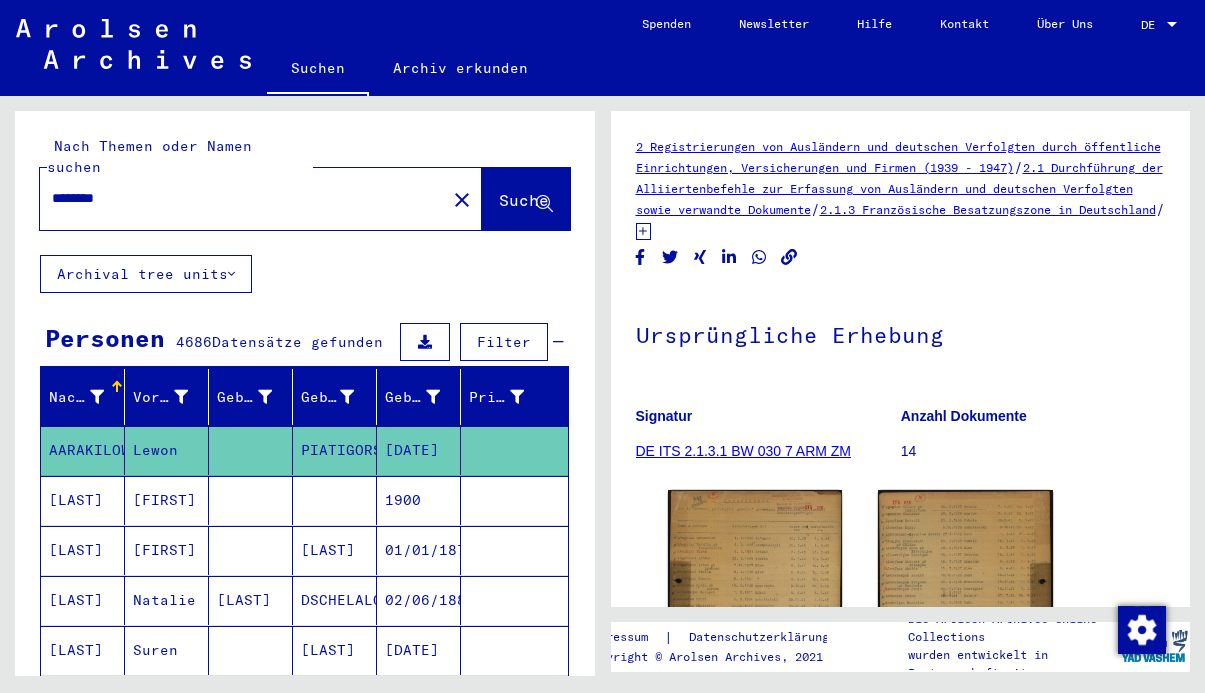 scroll, scrollTop: 0, scrollLeft: 0, axis: both 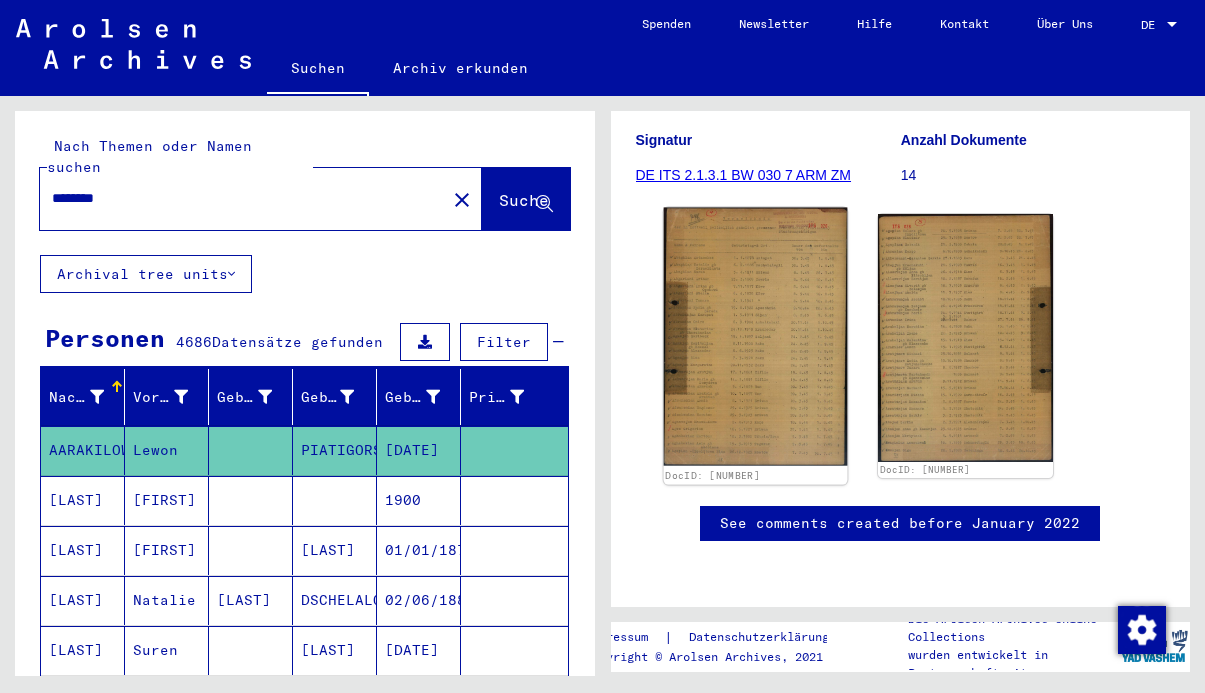 click 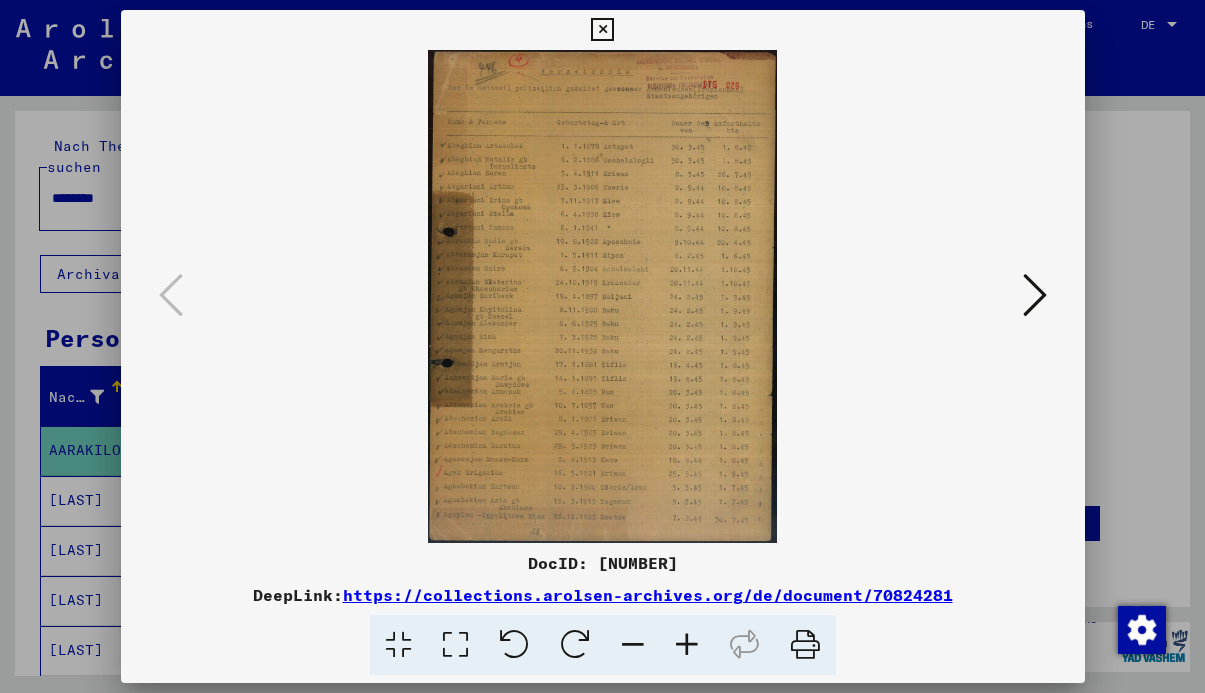 click at bounding box center [1035, 295] 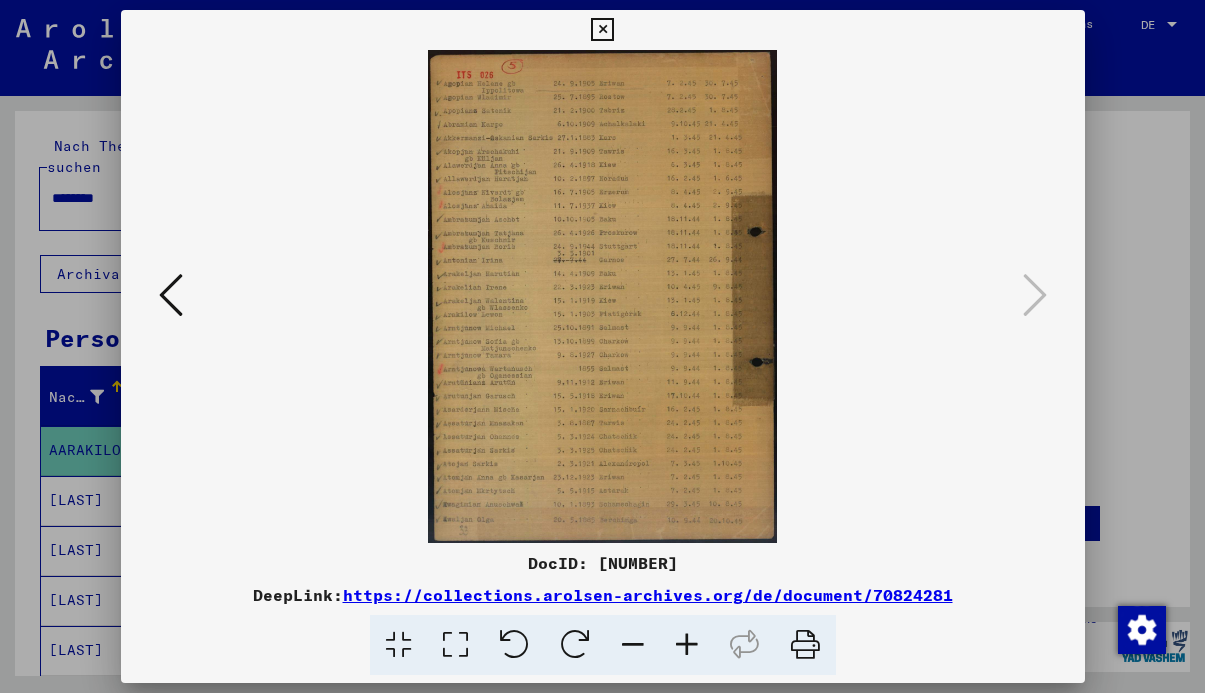 click at bounding box center (602, 346) 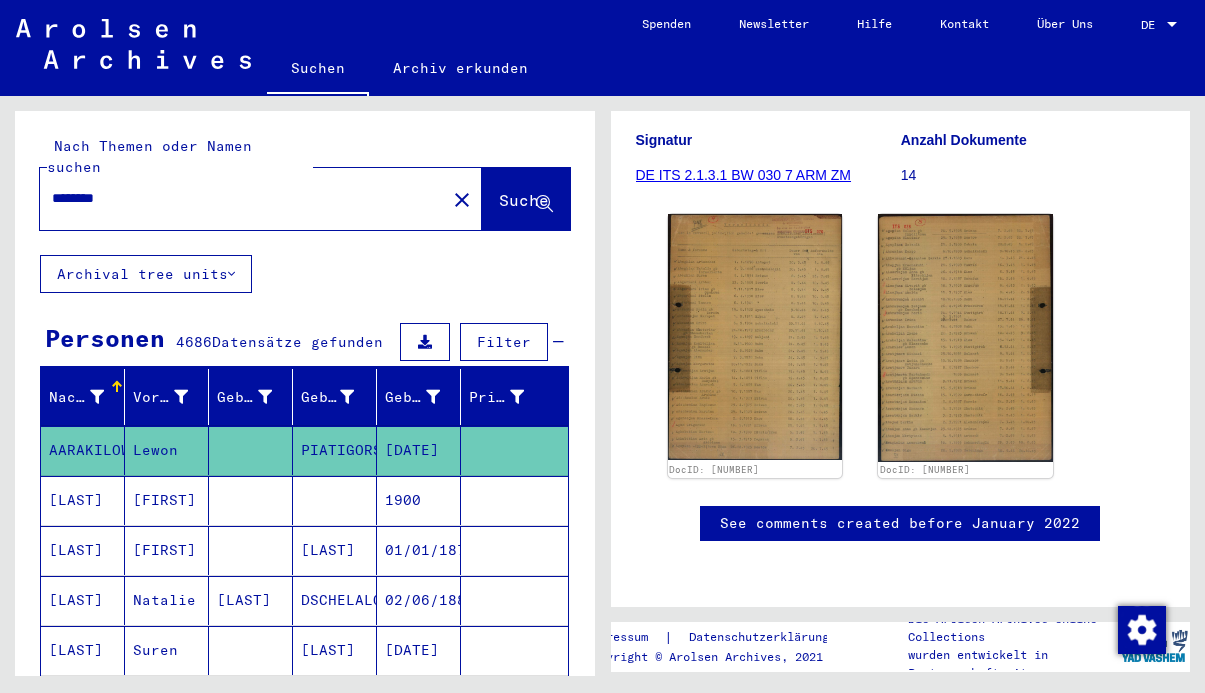 click on "AARAKILOW" 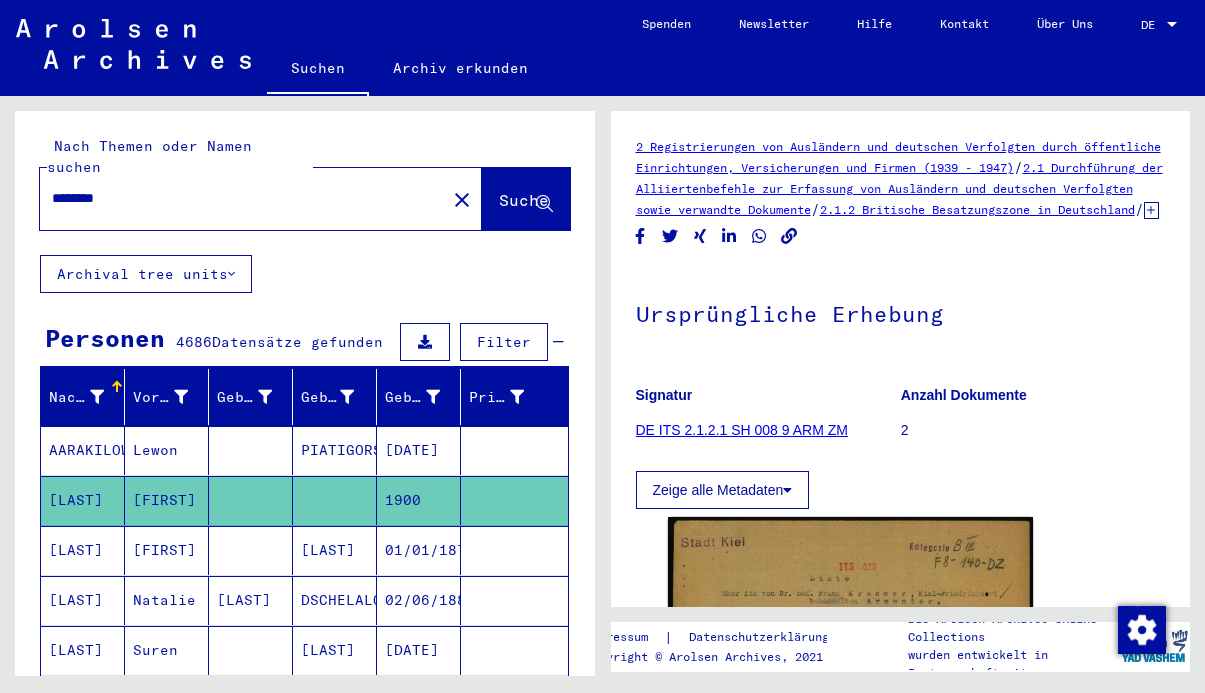 scroll, scrollTop: 0, scrollLeft: 0, axis: both 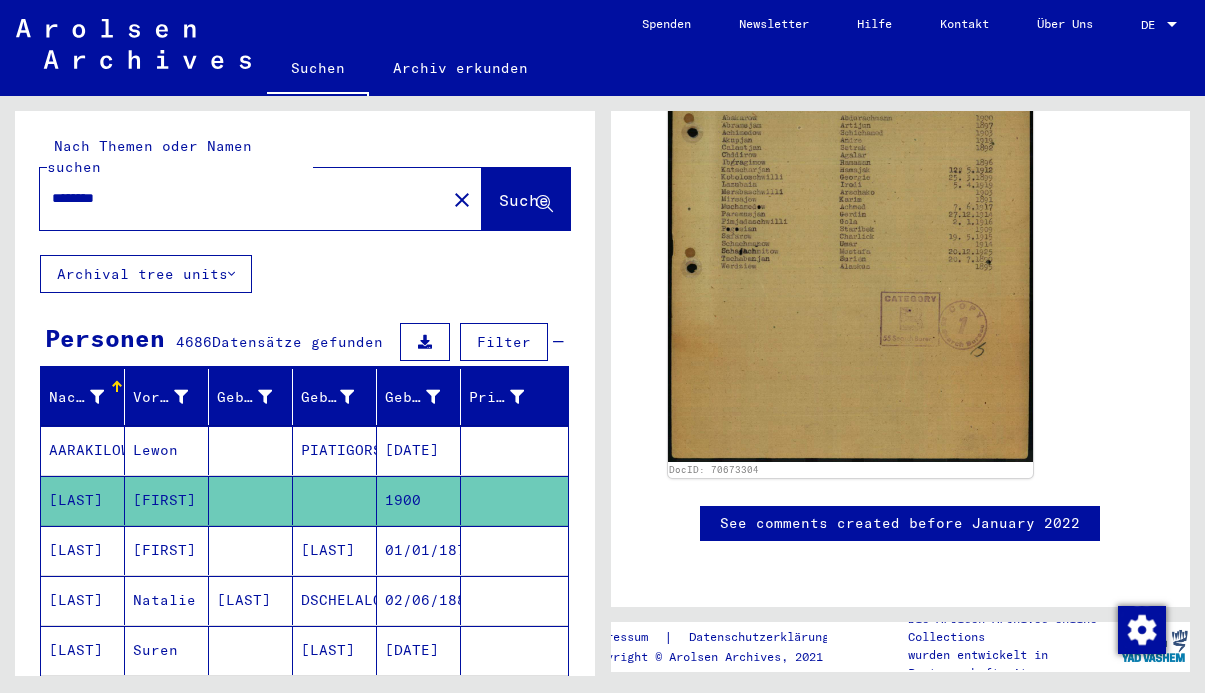 click on "[LAST]" at bounding box center [83, 600] 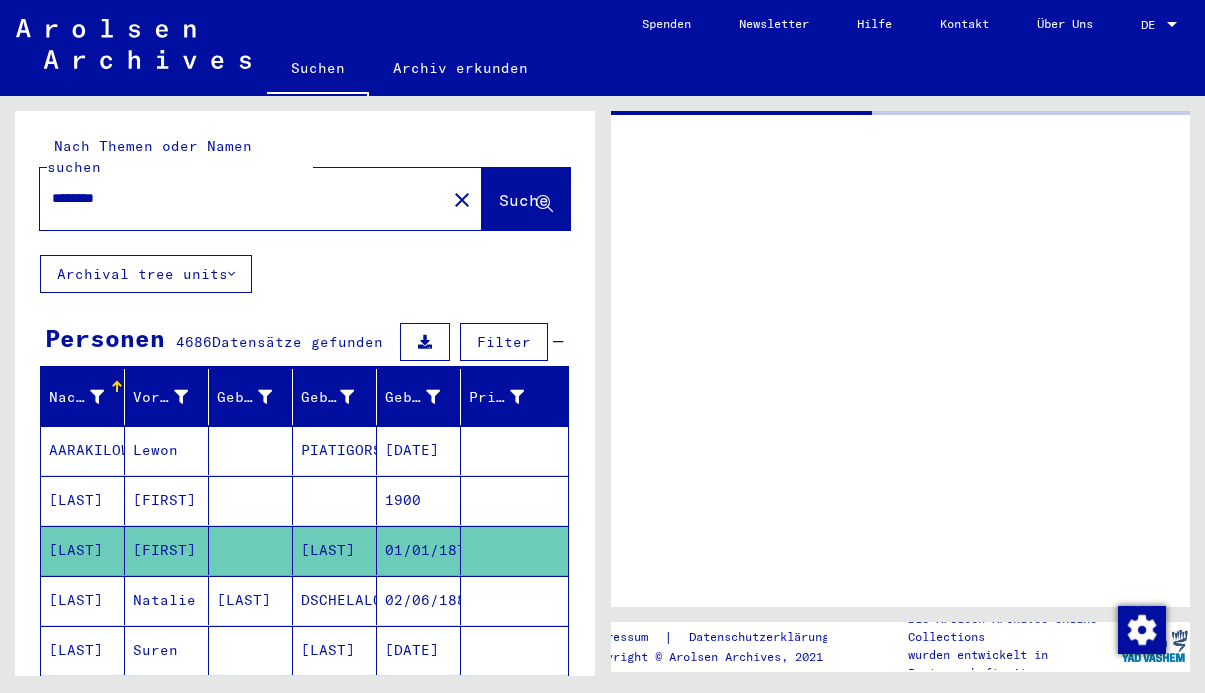 scroll, scrollTop: 0, scrollLeft: 0, axis: both 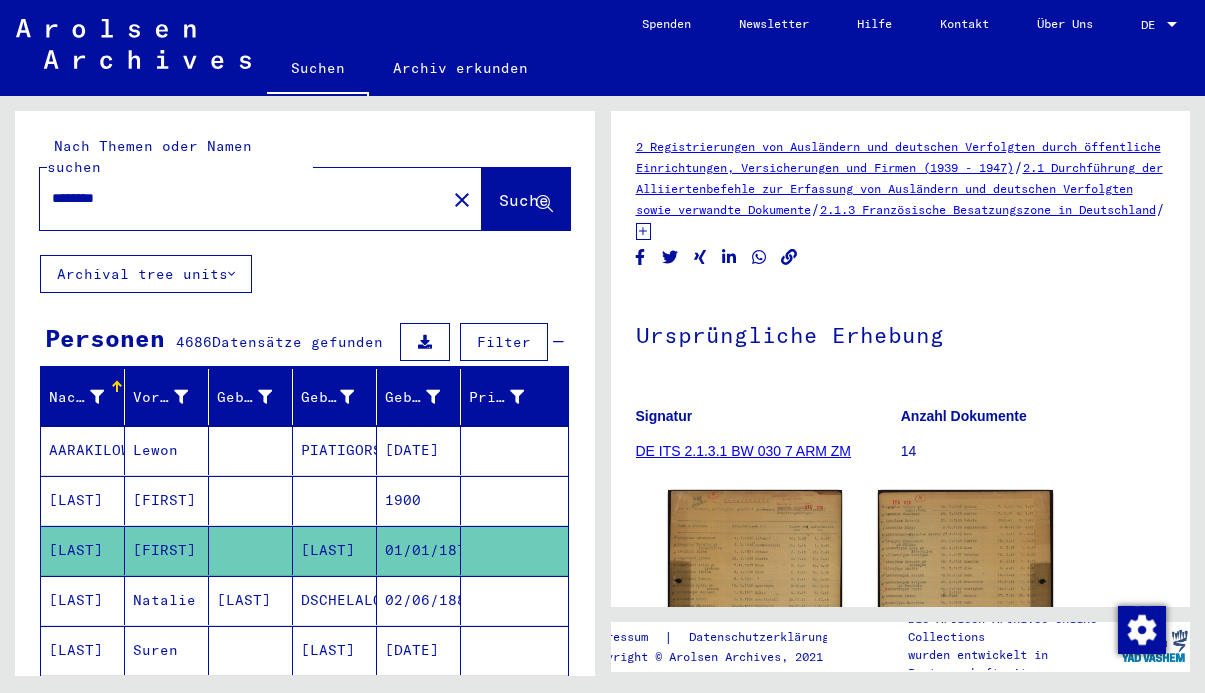 click 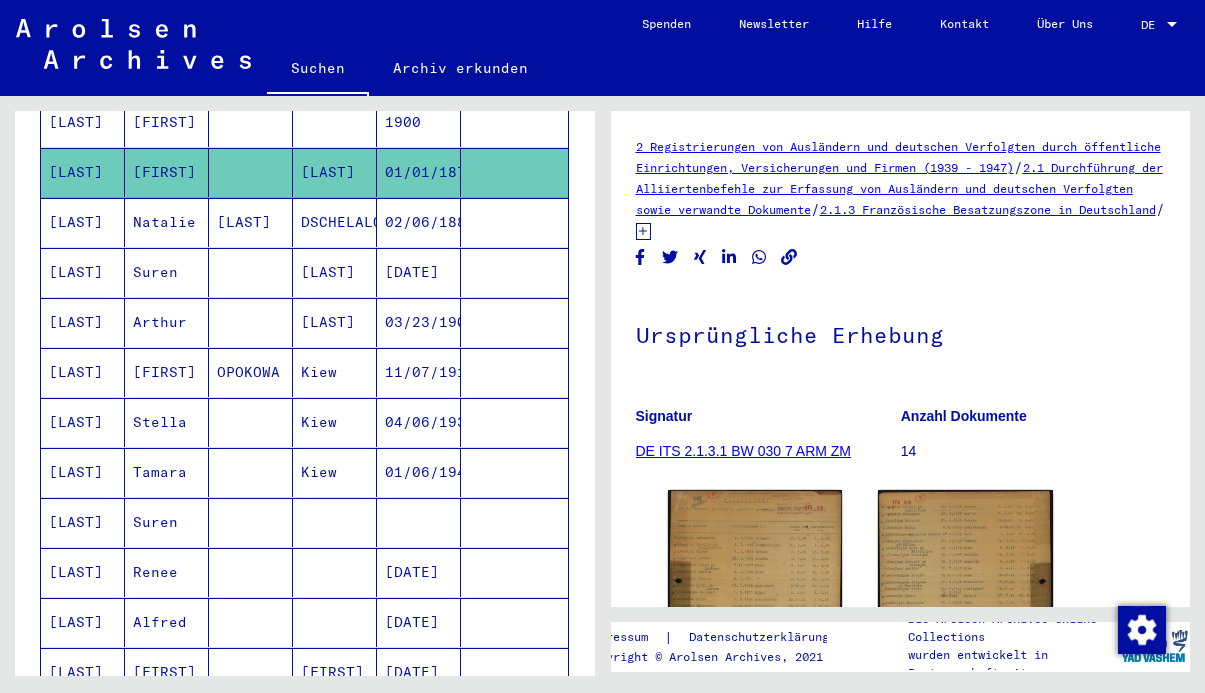 scroll, scrollTop: 390, scrollLeft: 0, axis: vertical 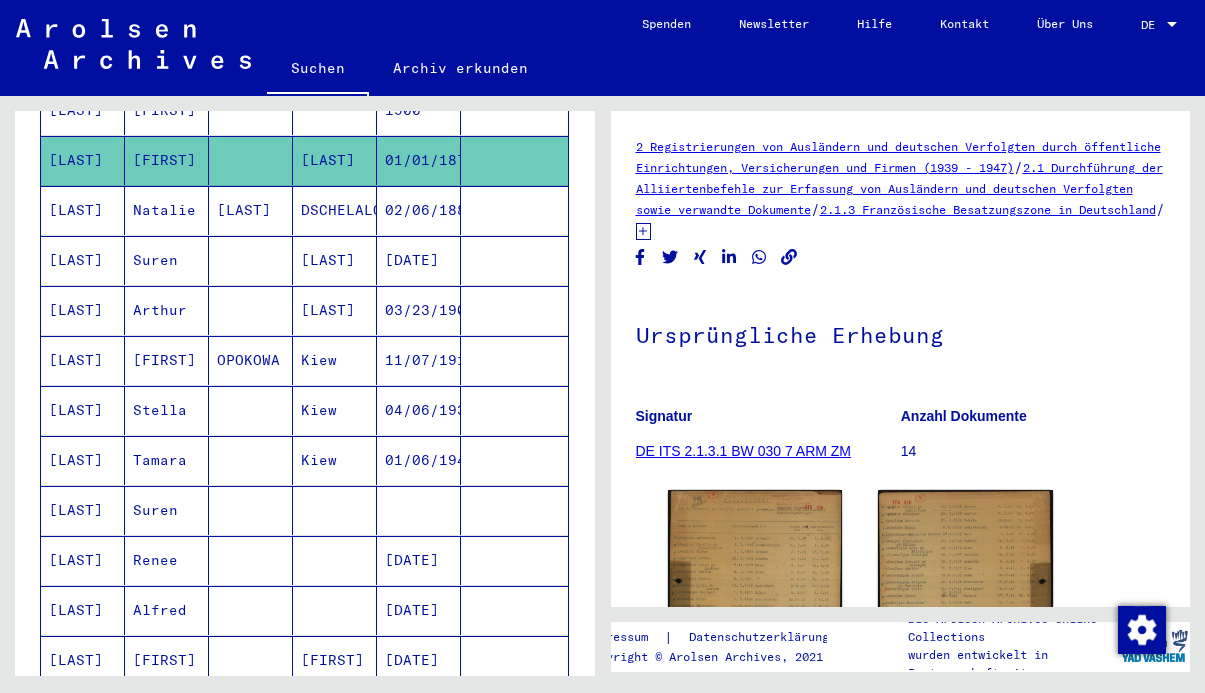 click on "[LAST]" at bounding box center [83, 410] 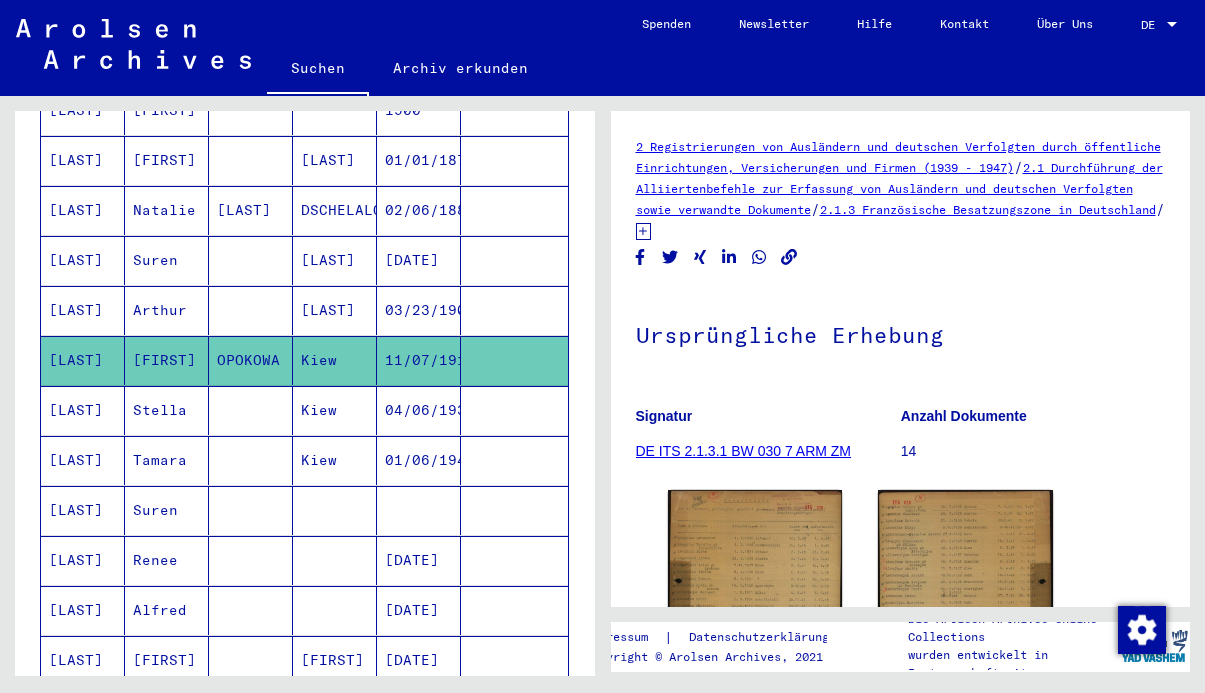 click on "[LAST]" 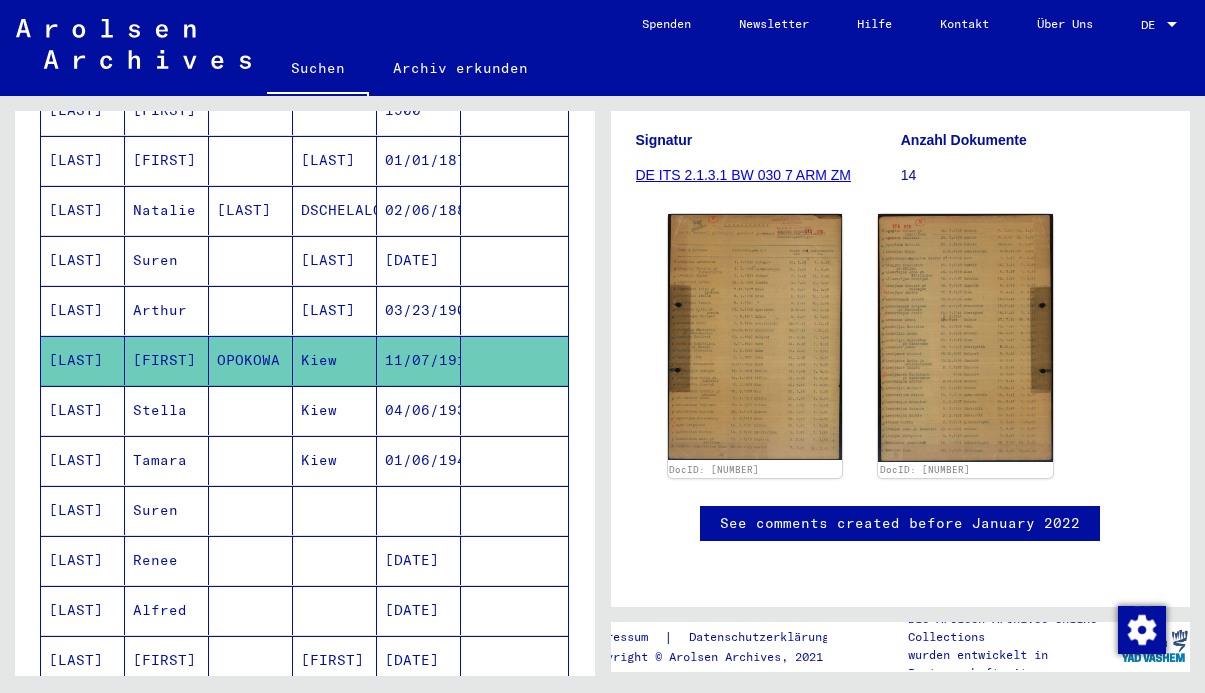 scroll, scrollTop: 1016, scrollLeft: 0, axis: vertical 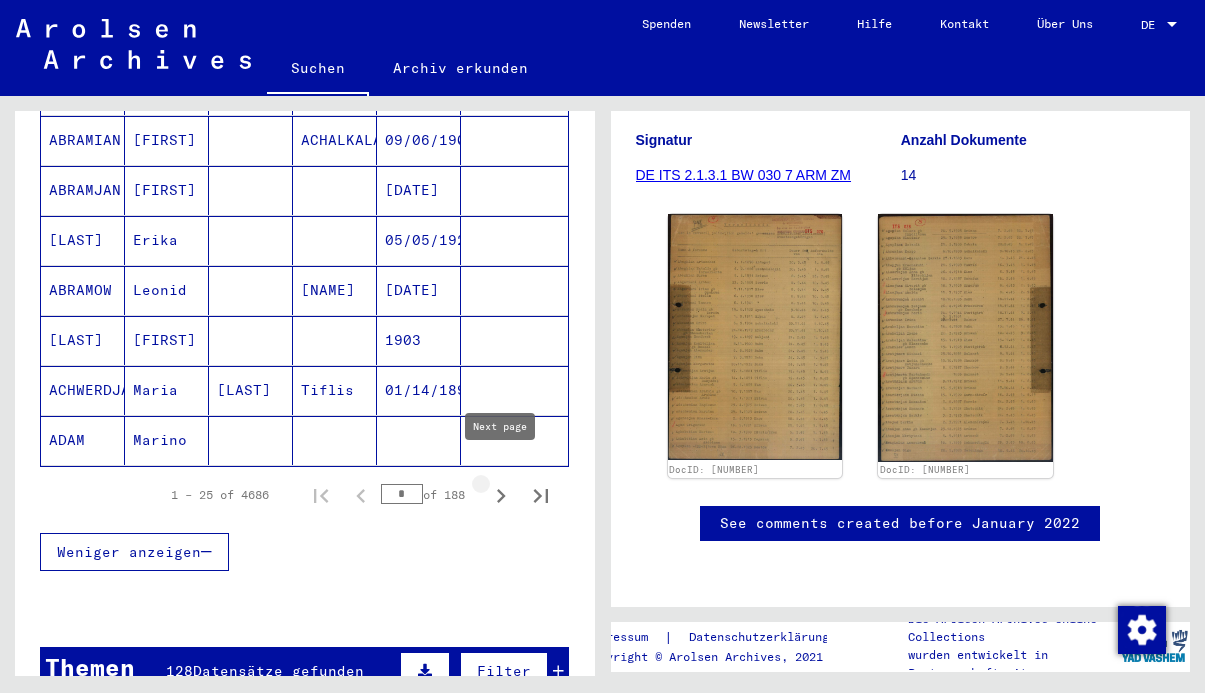 click 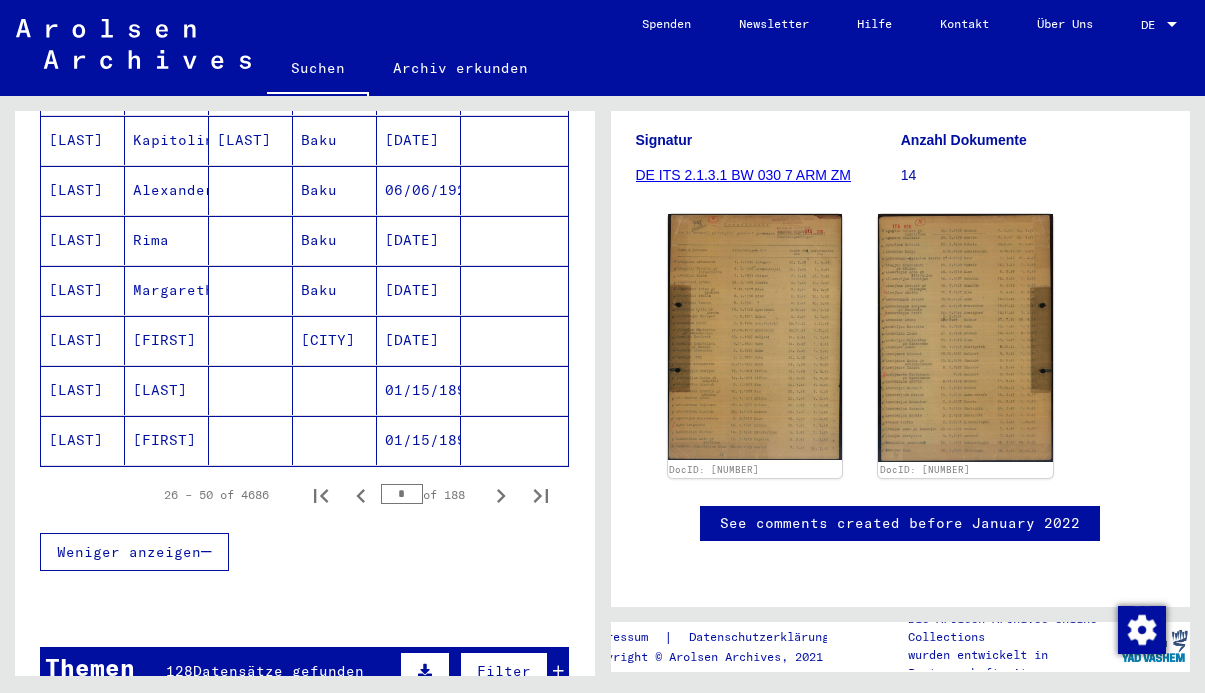 click on "[LAST]" 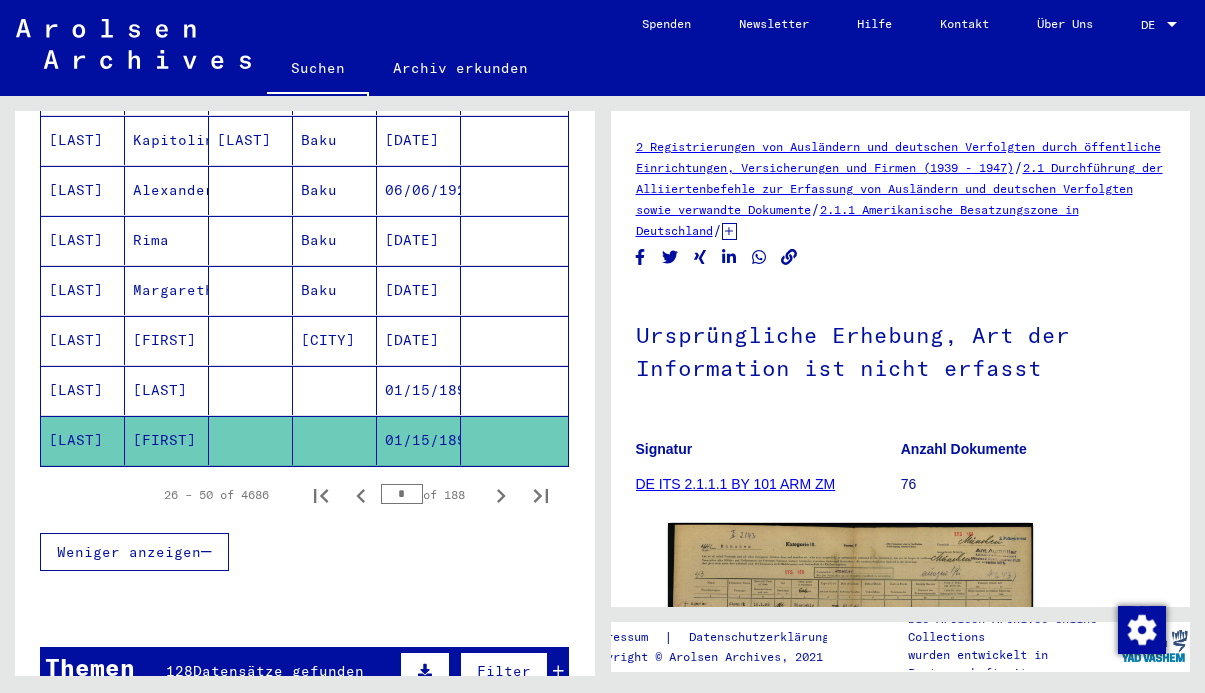 scroll, scrollTop: 0, scrollLeft: 0, axis: both 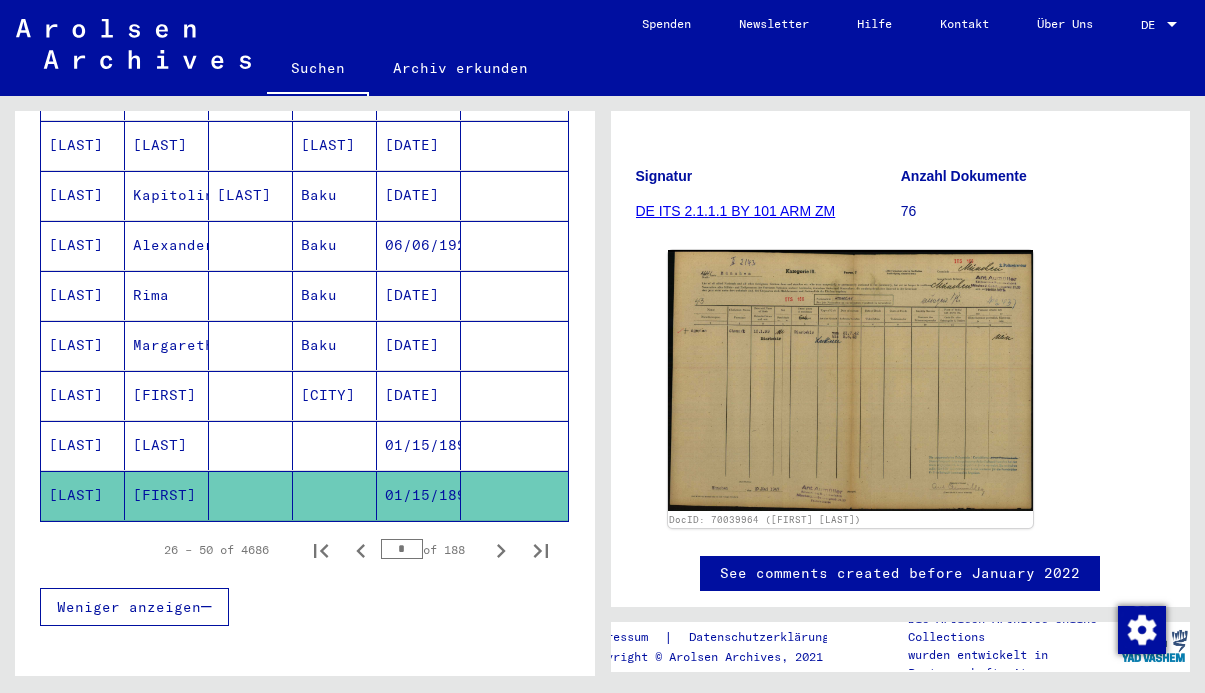 click on "[LAST]" at bounding box center [83, 445] 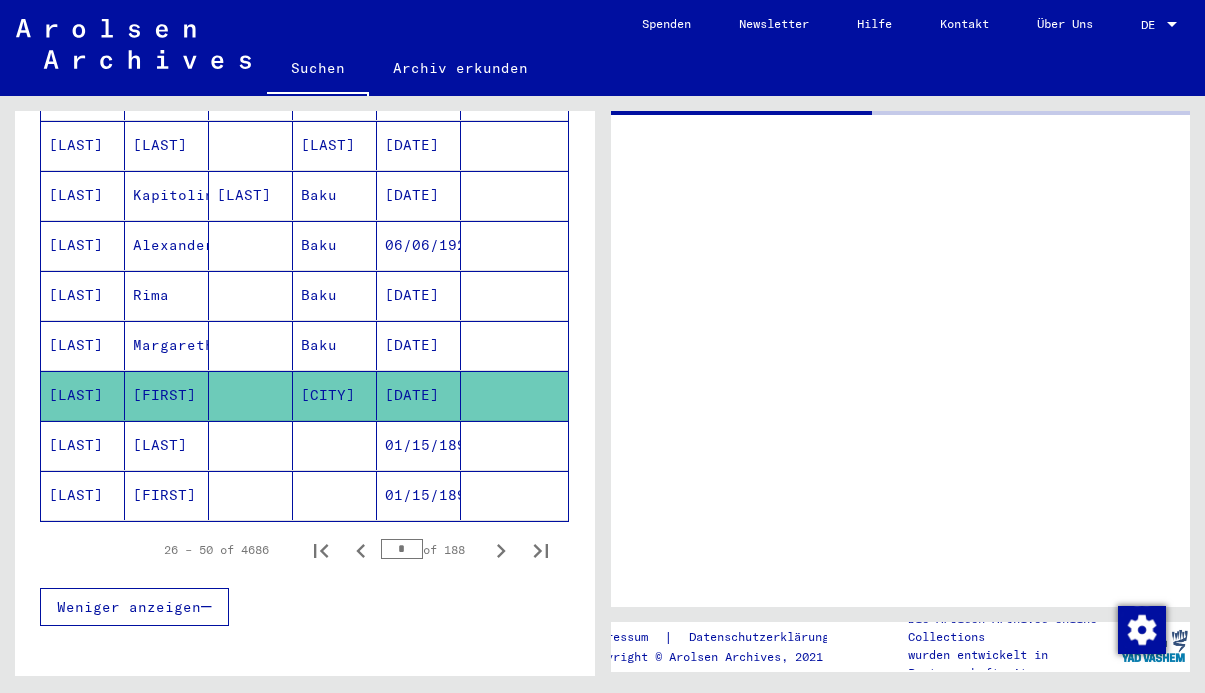 scroll, scrollTop: 0, scrollLeft: 0, axis: both 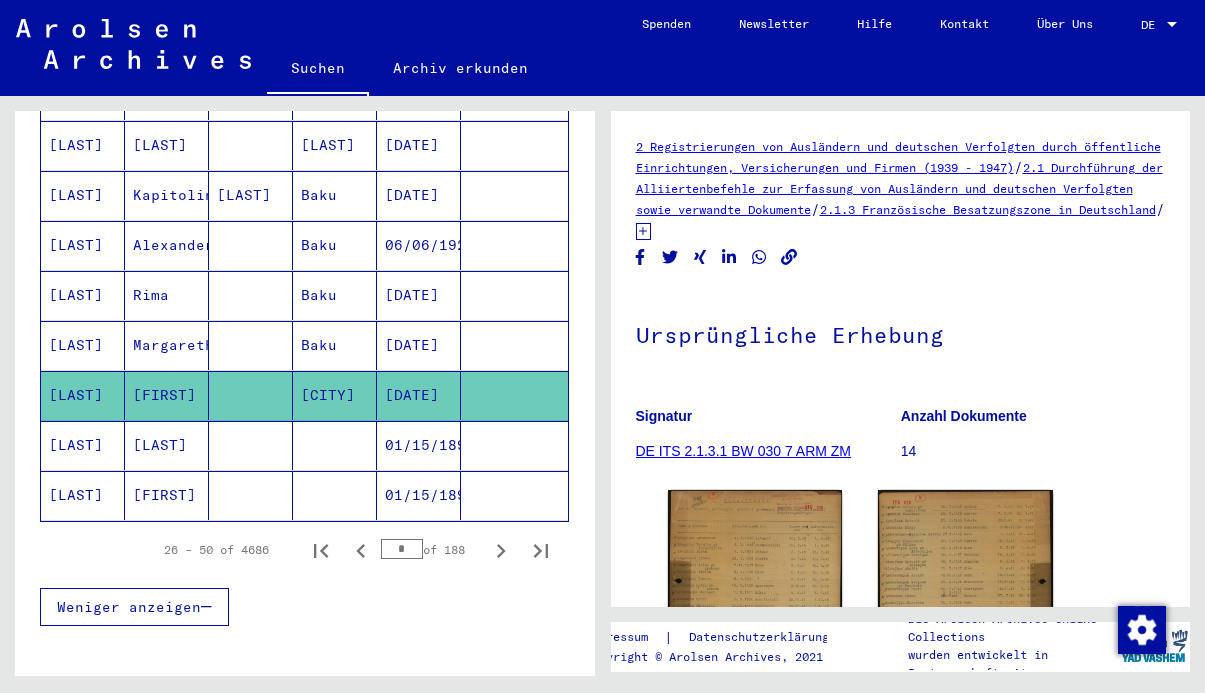 click on "[LAST]" at bounding box center (83, 295) 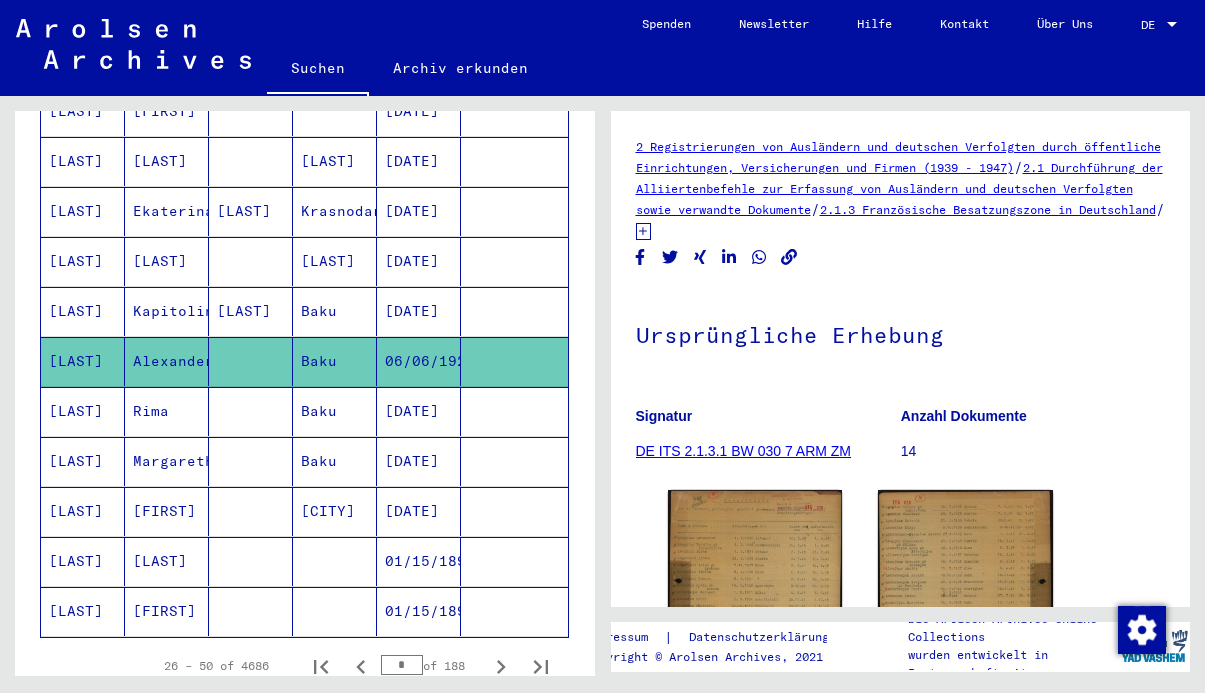 scroll, scrollTop: 992, scrollLeft: 0, axis: vertical 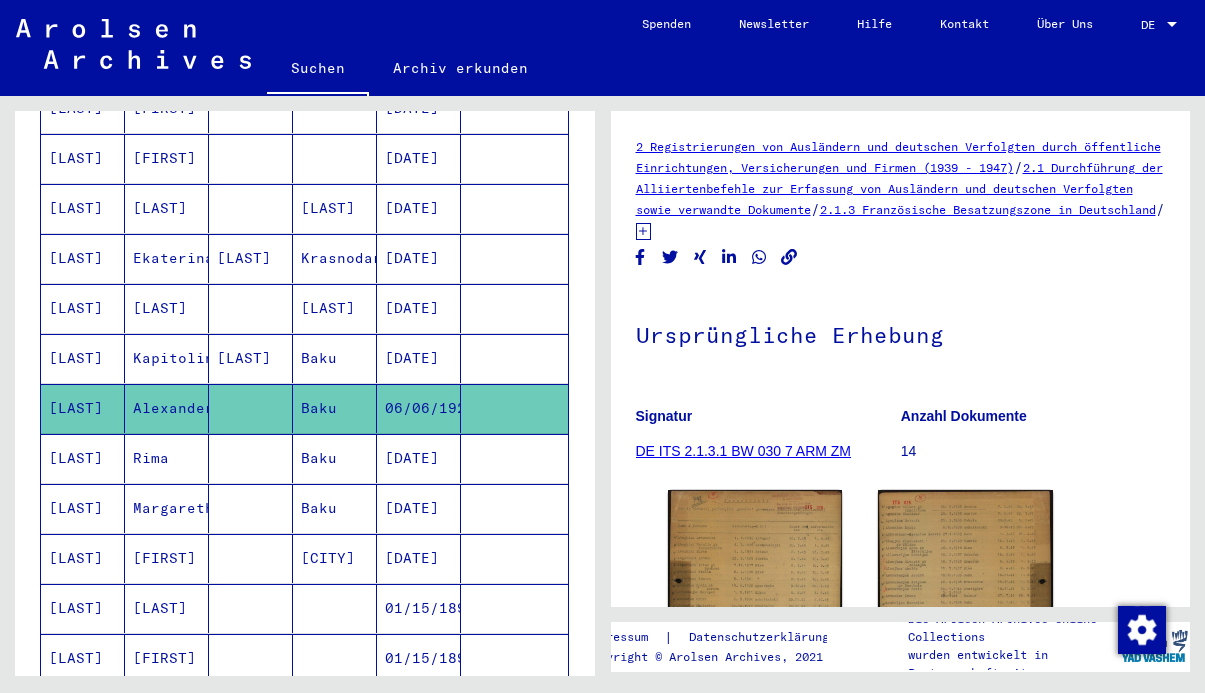 click on "[LAST]" at bounding box center (251, 408) 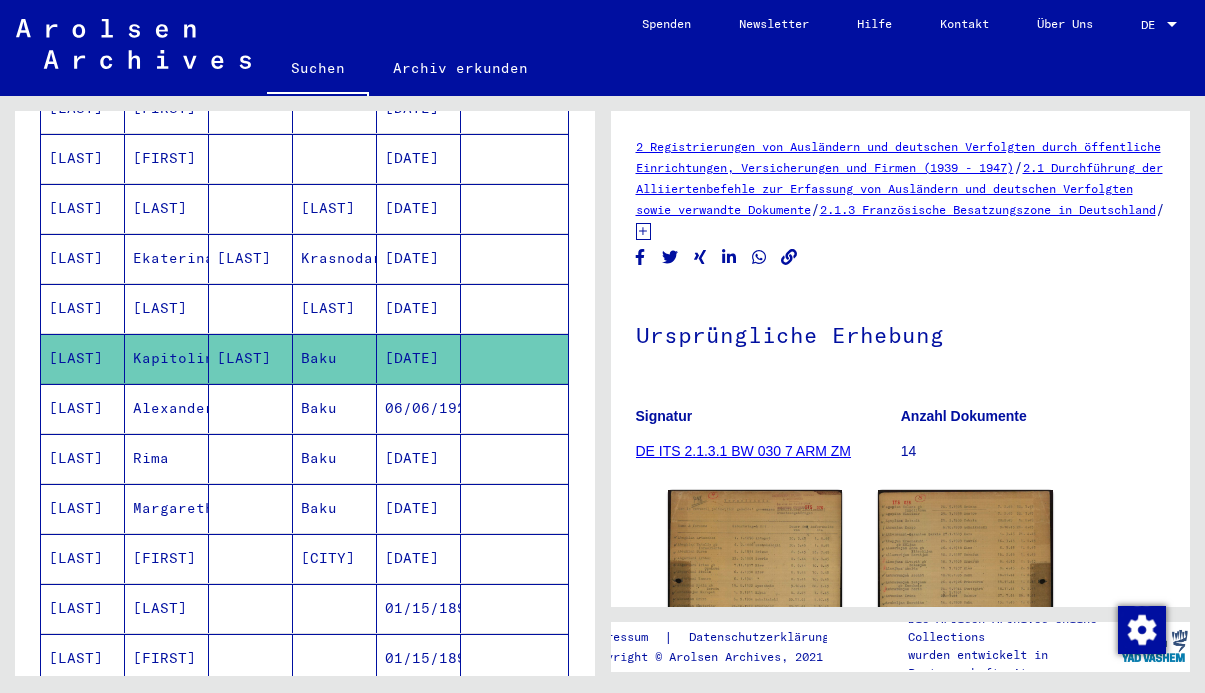 click on "[LAST]" 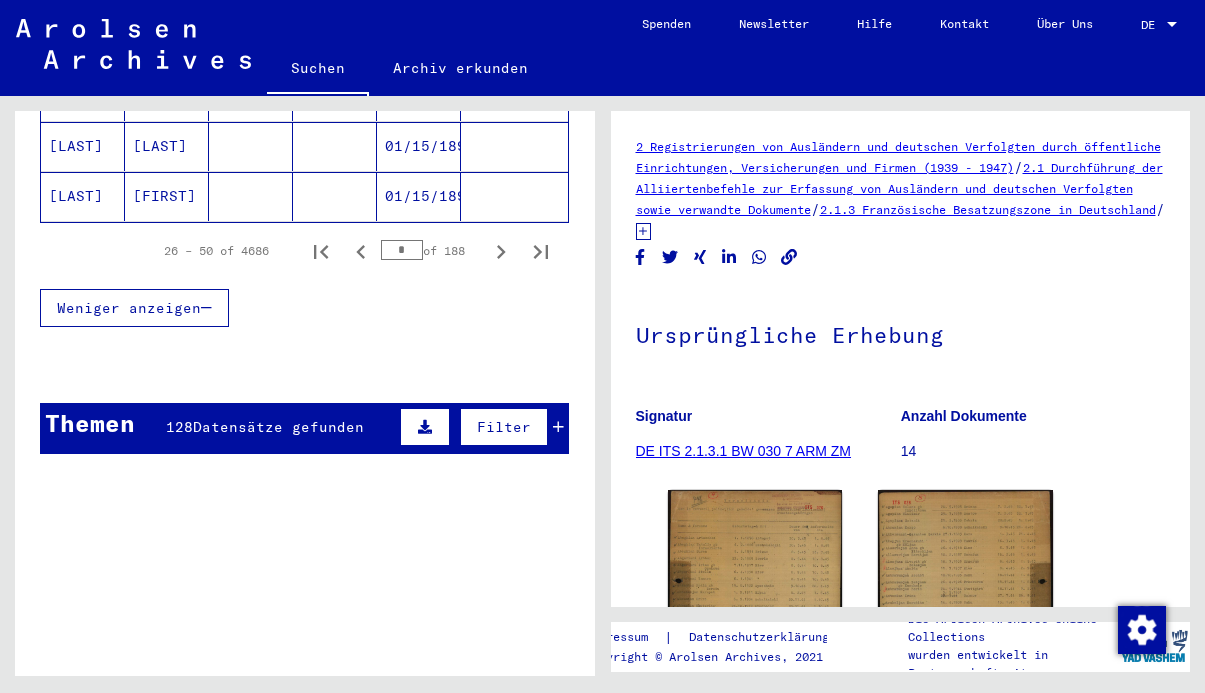 scroll, scrollTop: 1516, scrollLeft: 0, axis: vertical 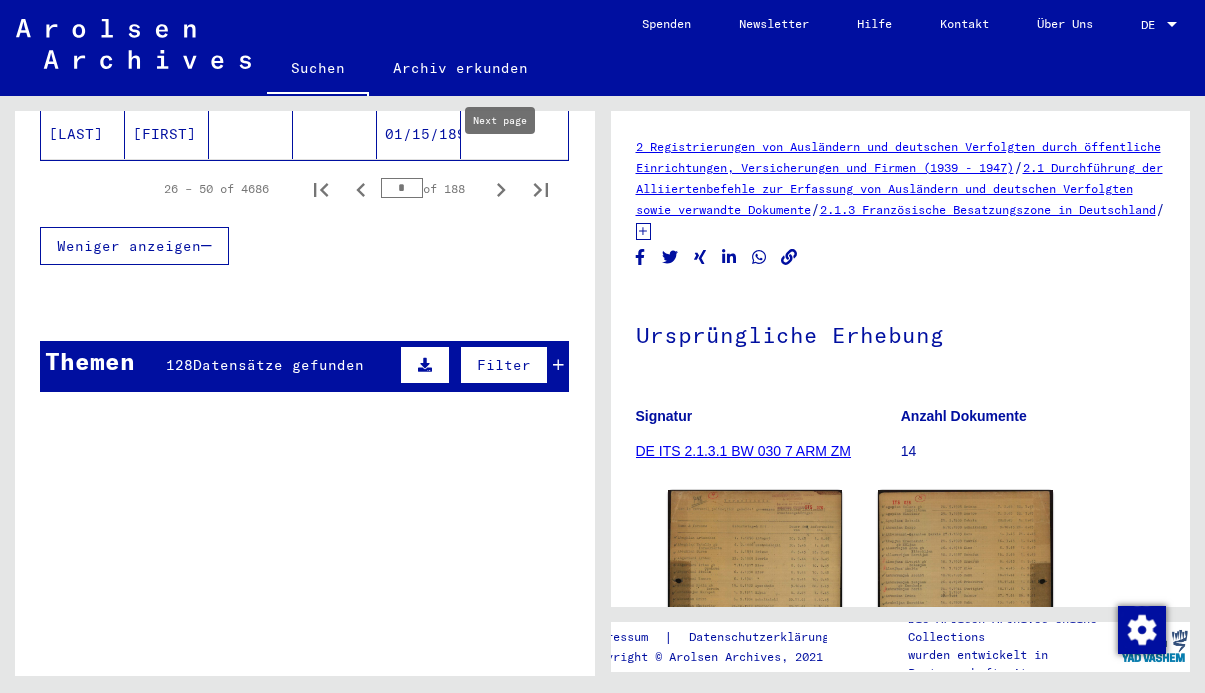 click 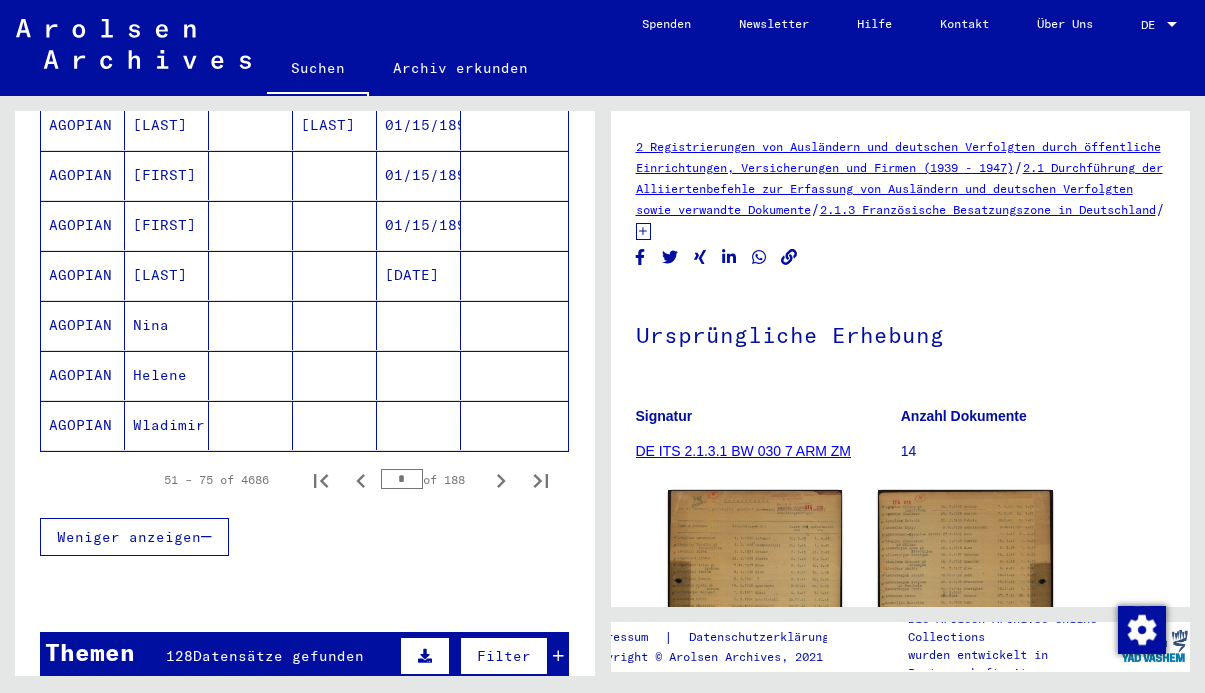scroll, scrollTop: 1216, scrollLeft: 0, axis: vertical 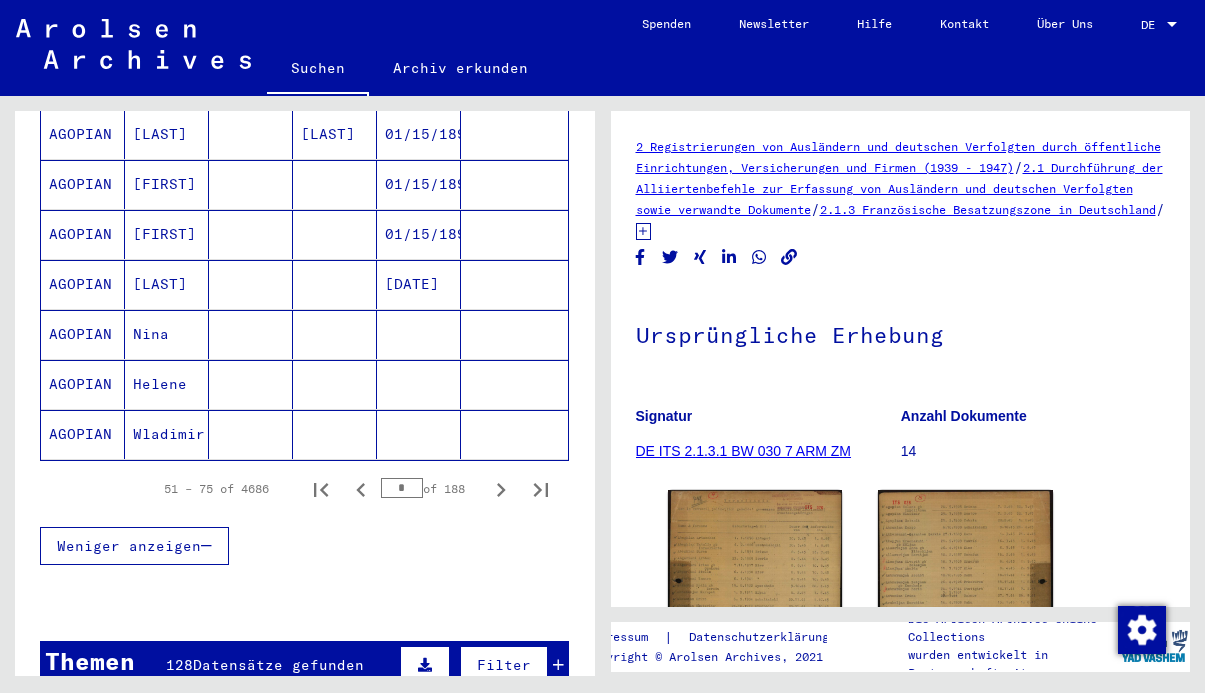 click on "AGOPIAN" at bounding box center (83, 334) 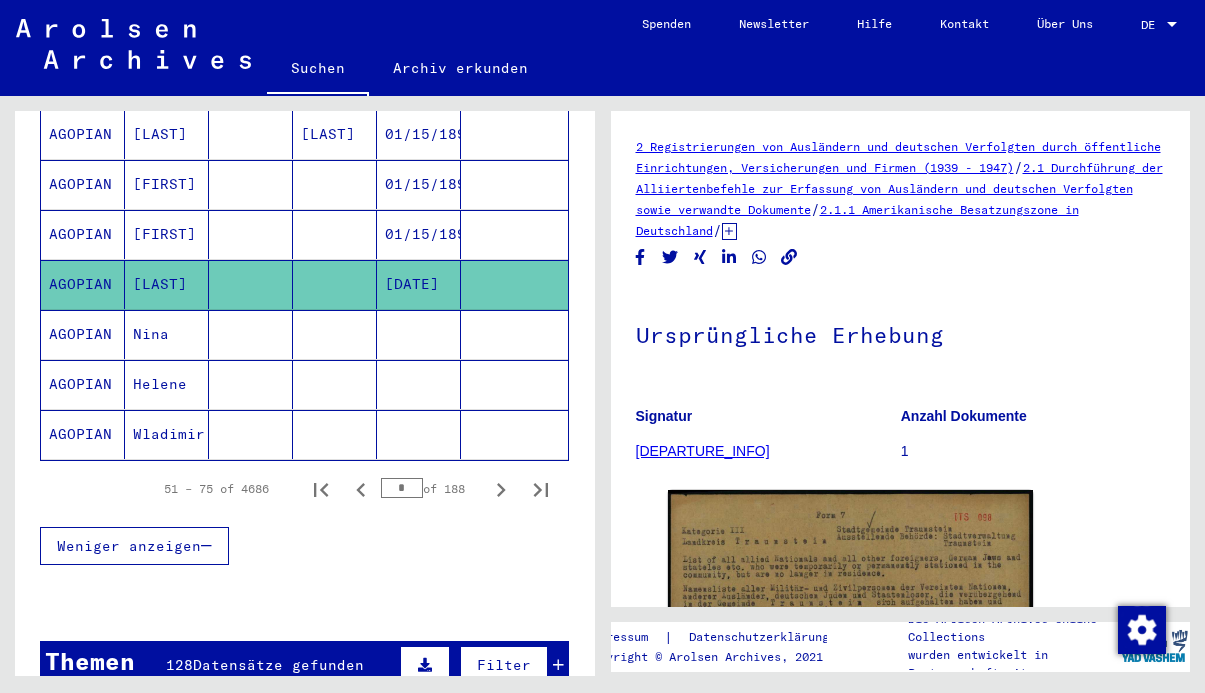 scroll, scrollTop: 0, scrollLeft: 0, axis: both 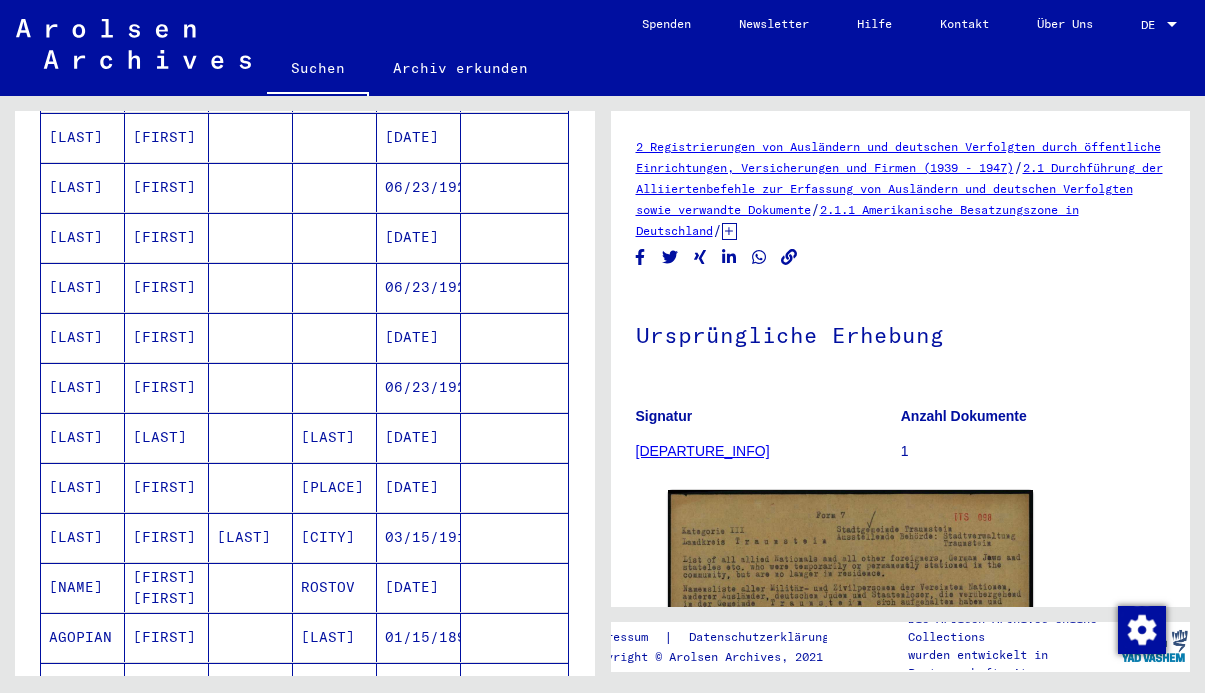 click on "[LAST]" at bounding box center (83, 487) 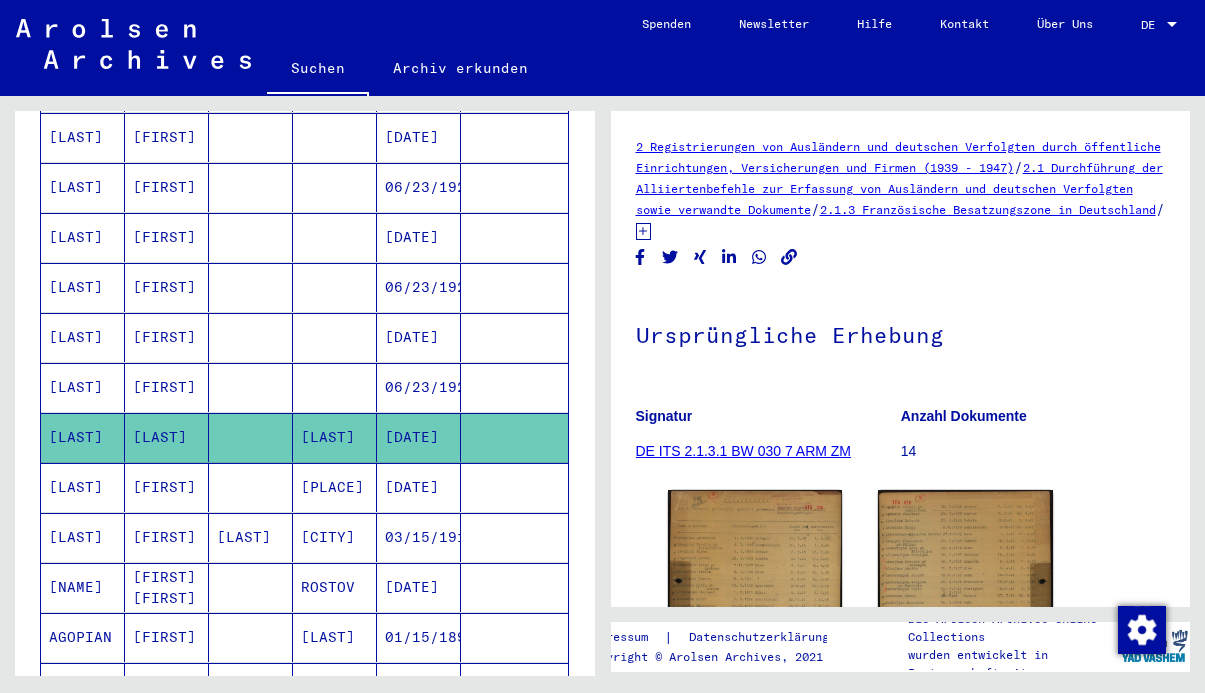 scroll, scrollTop: 0, scrollLeft: 0, axis: both 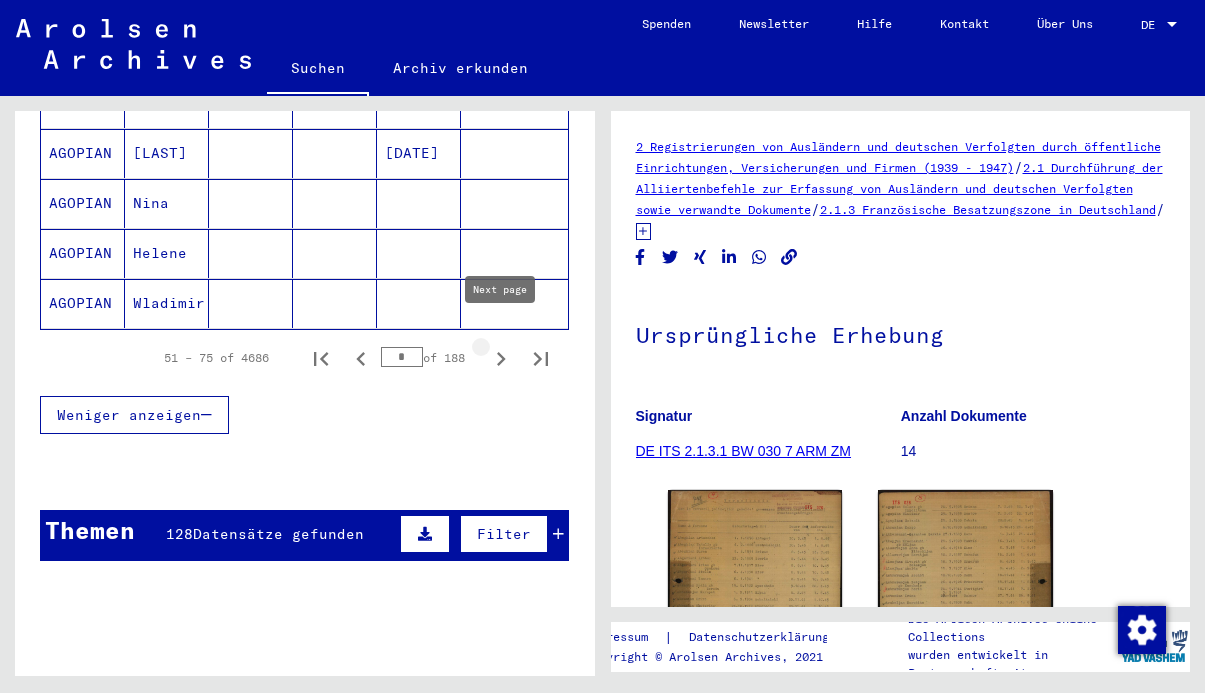 click 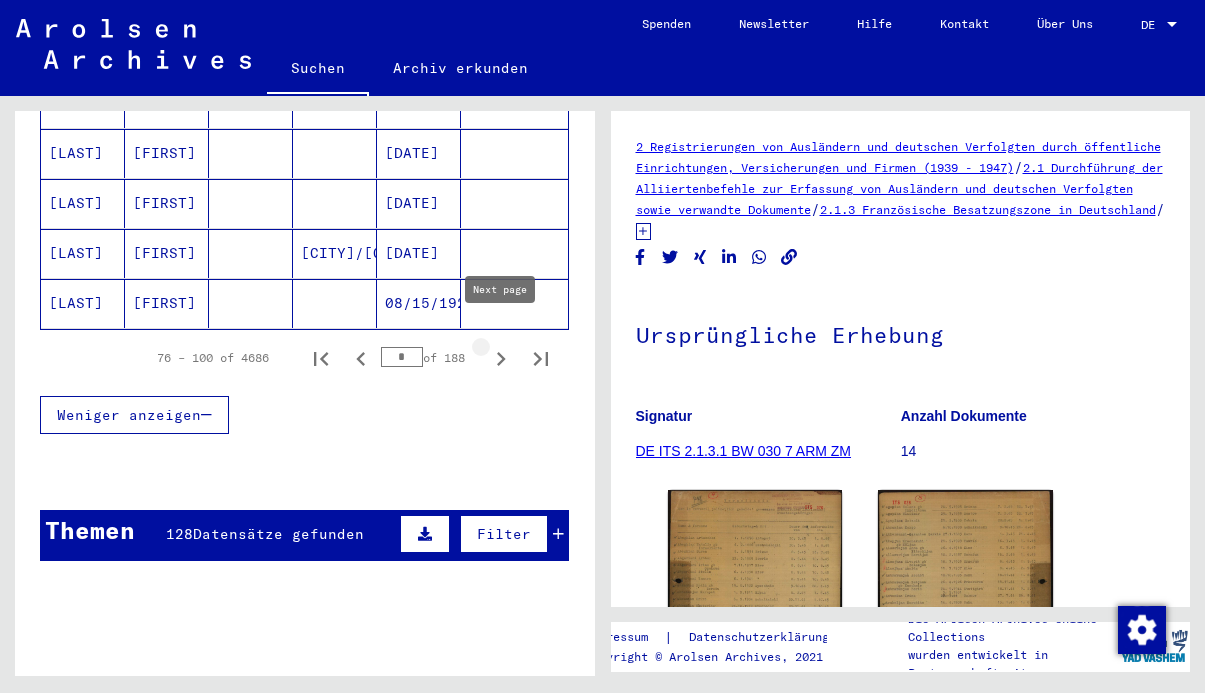 click 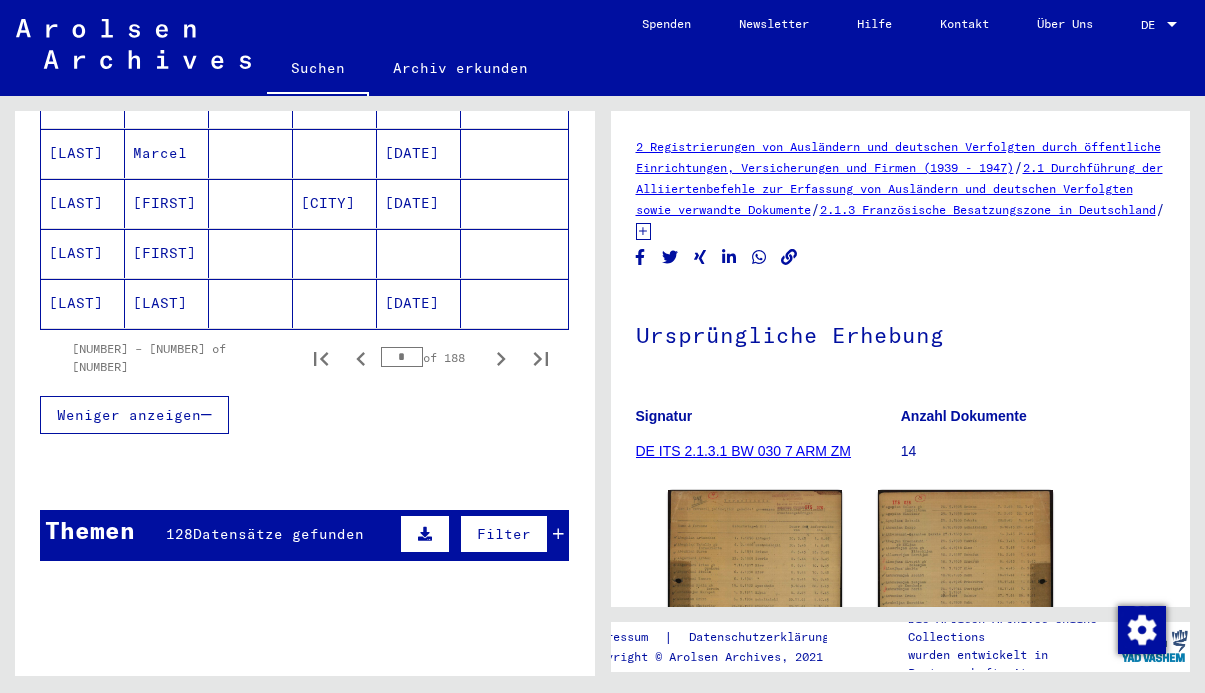 click on "[CITY]" at bounding box center (335, 253) 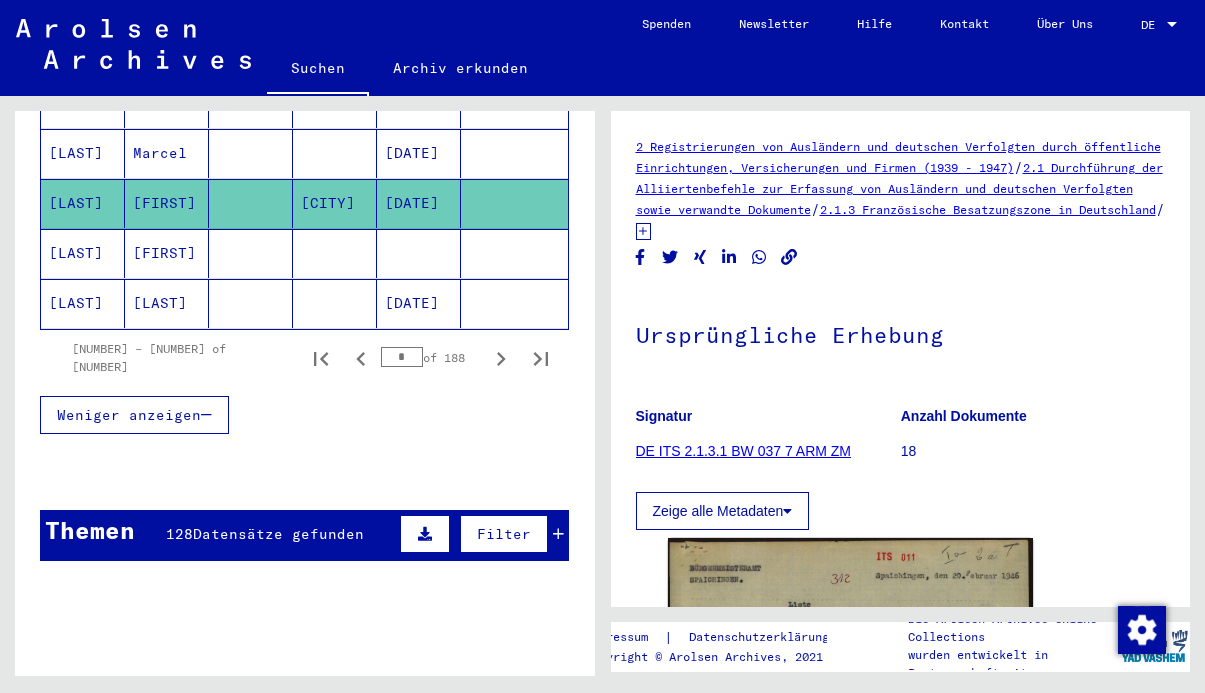 scroll, scrollTop: 0, scrollLeft: 0, axis: both 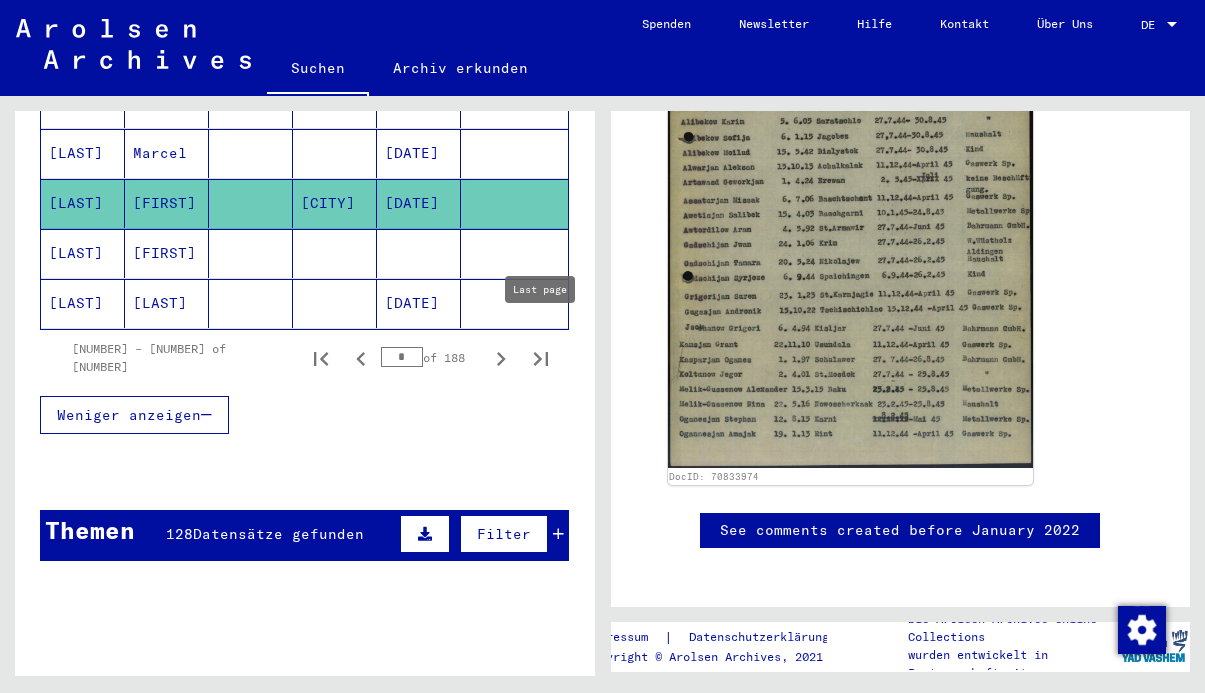 click 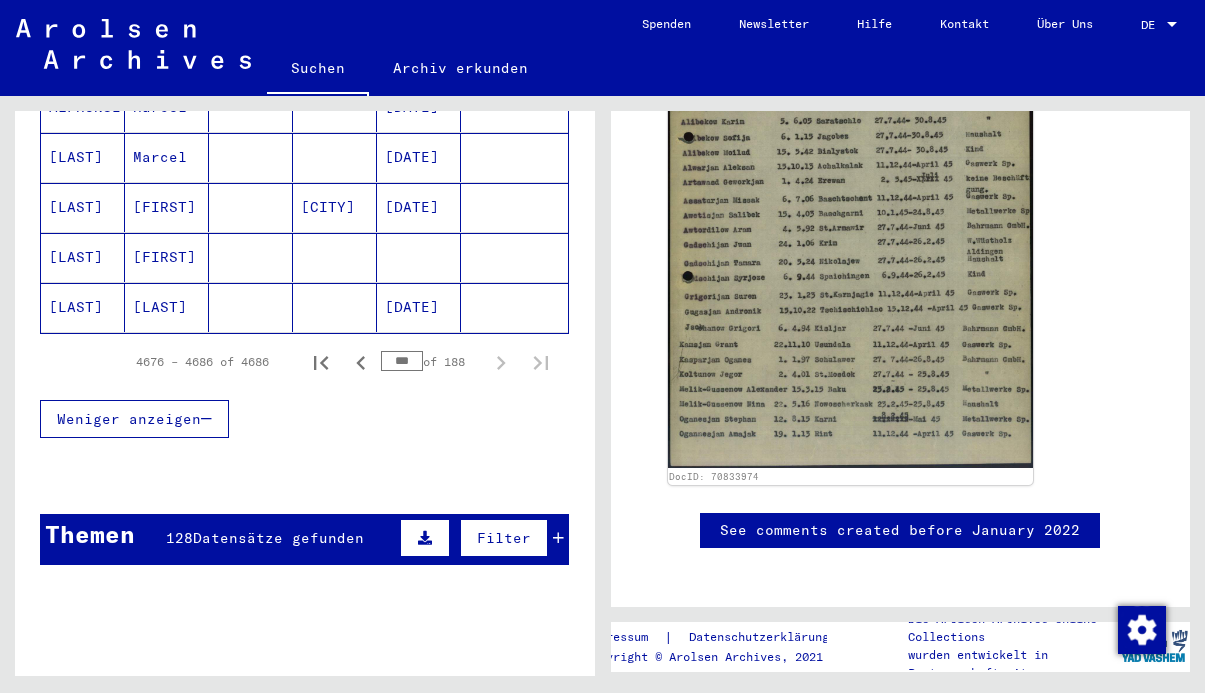 scroll, scrollTop: 1351, scrollLeft: 0, axis: vertical 